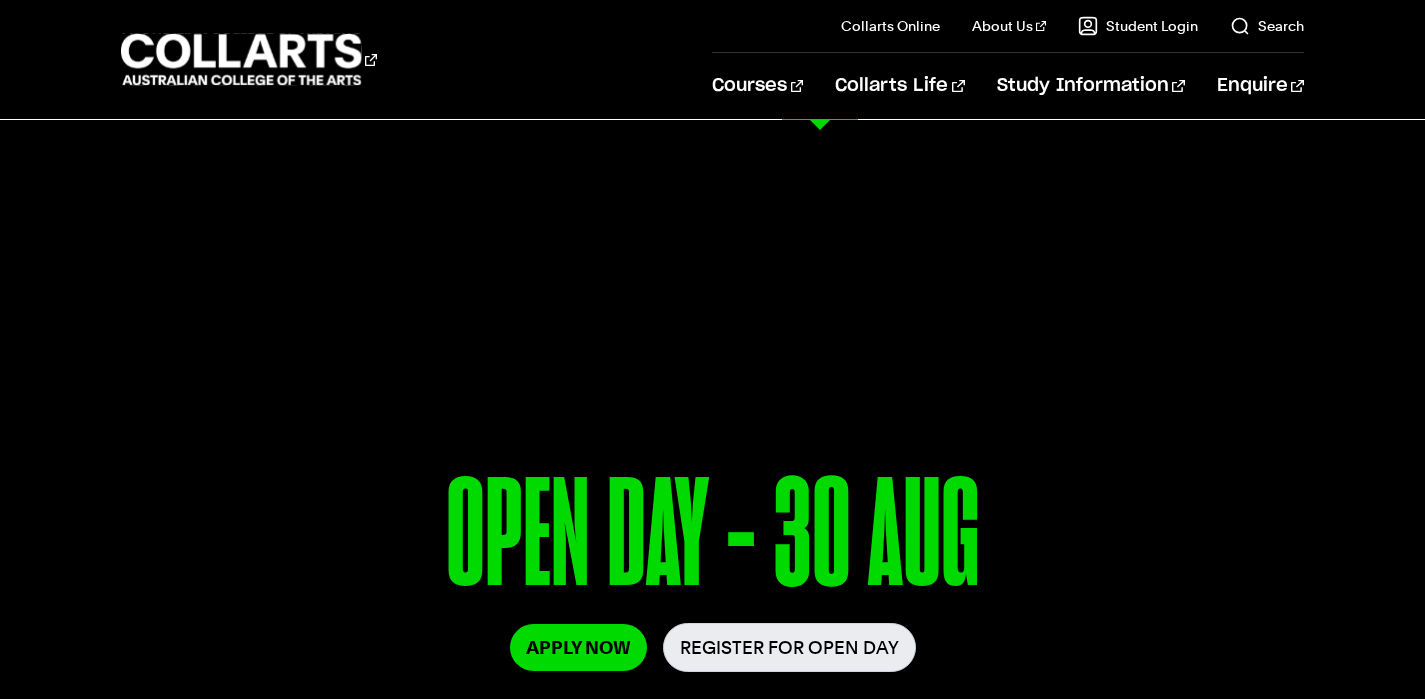 scroll, scrollTop: 0, scrollLeft: 0, axis: both 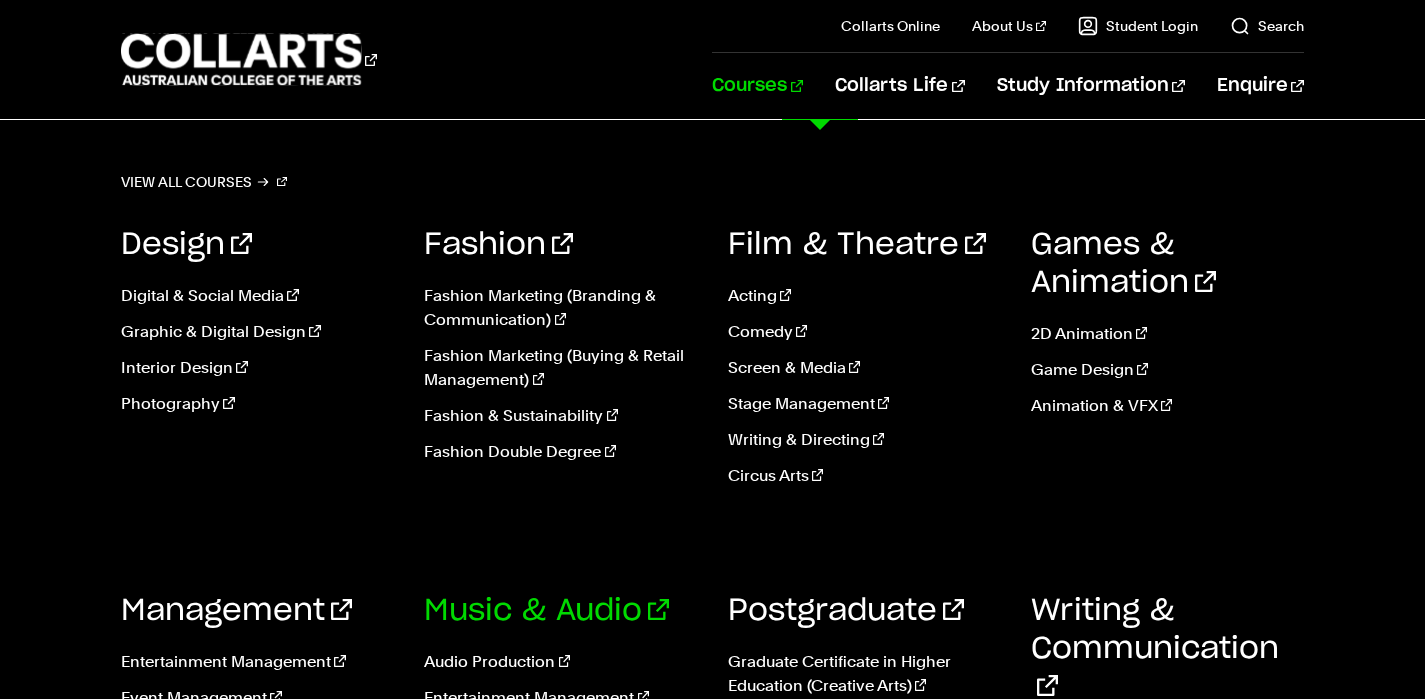 click on "Music & Audio" at bounding box center [546, 611] 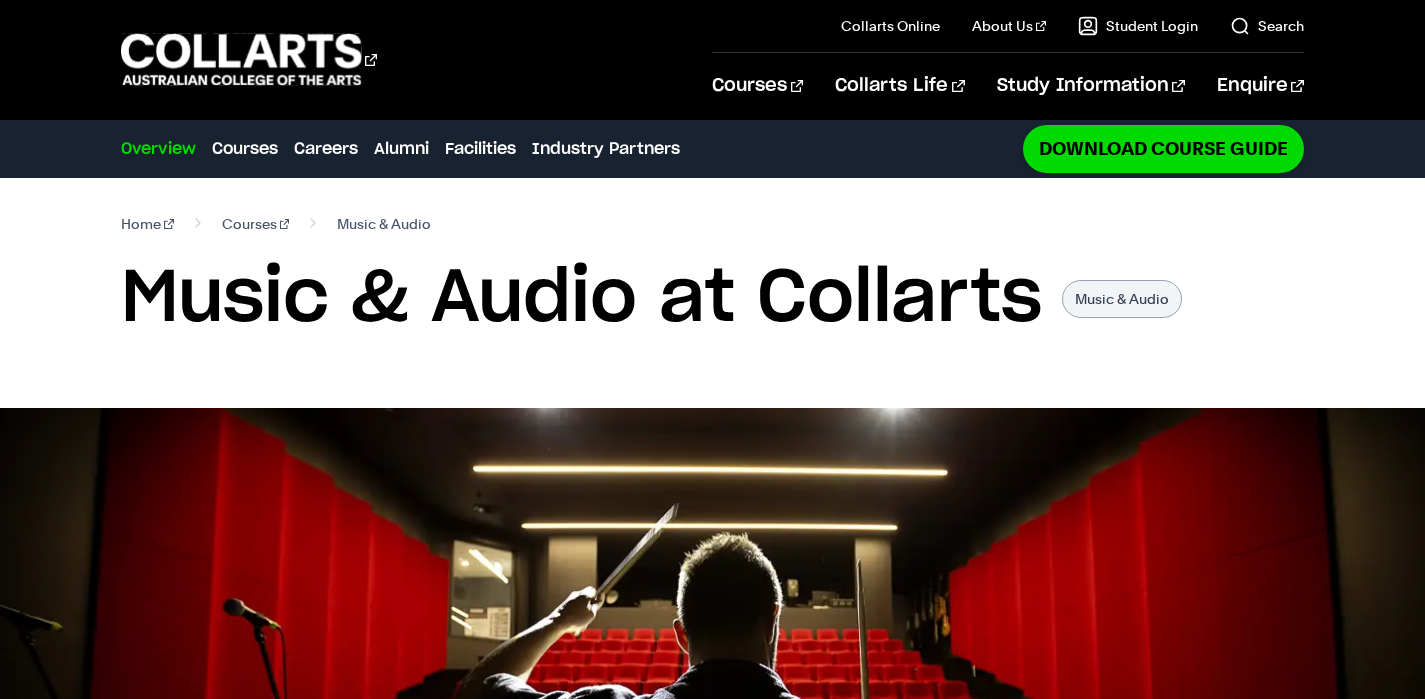 scroll, scrollTop: 651, scrollLeft: 0, axis: vertical 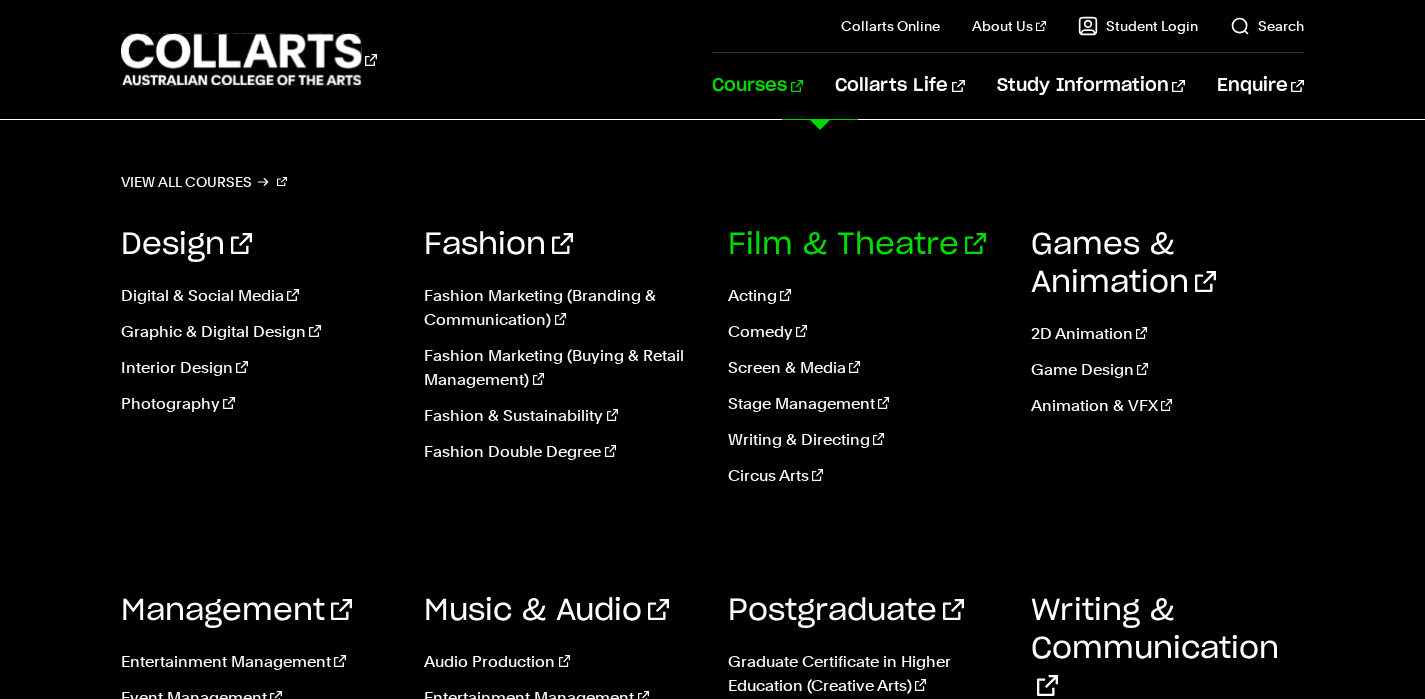 click on "Film & Theatre" at bounding box center [857, 245] 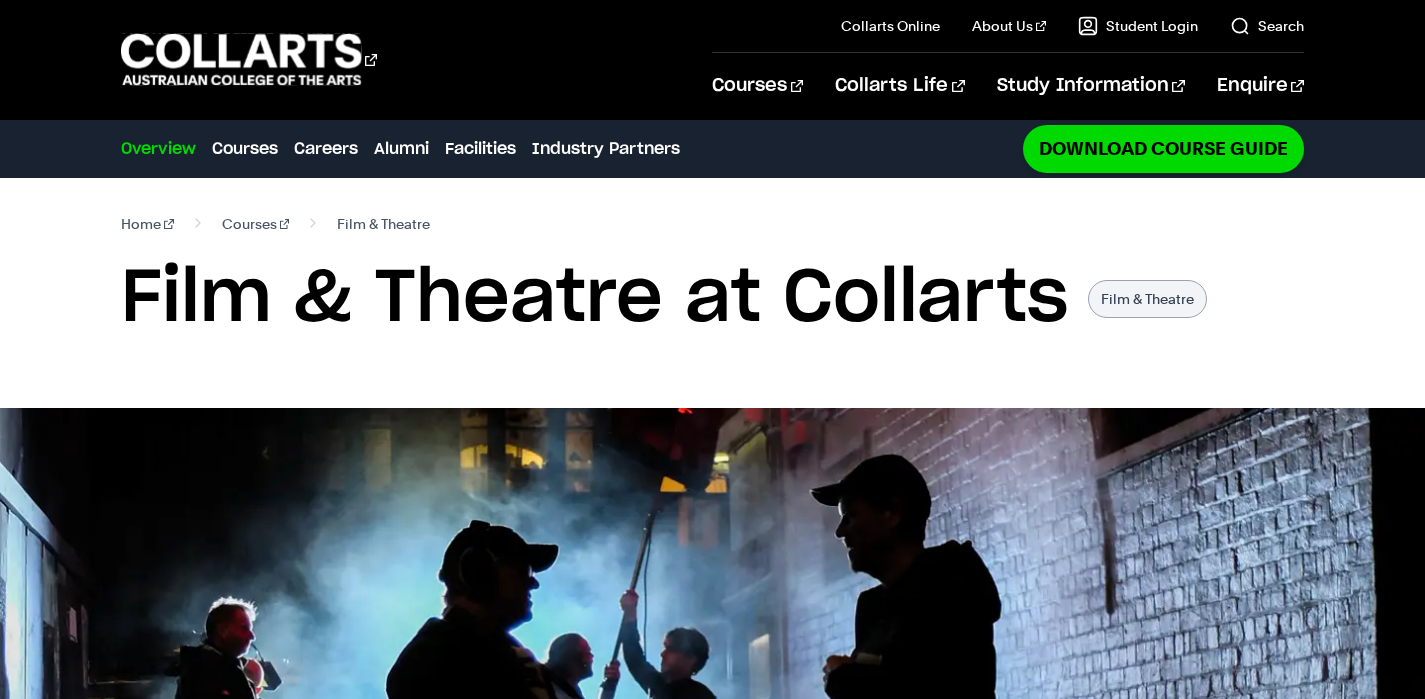 scroll, scrollTop: 467, scrollLeft: 0, axis: vertical 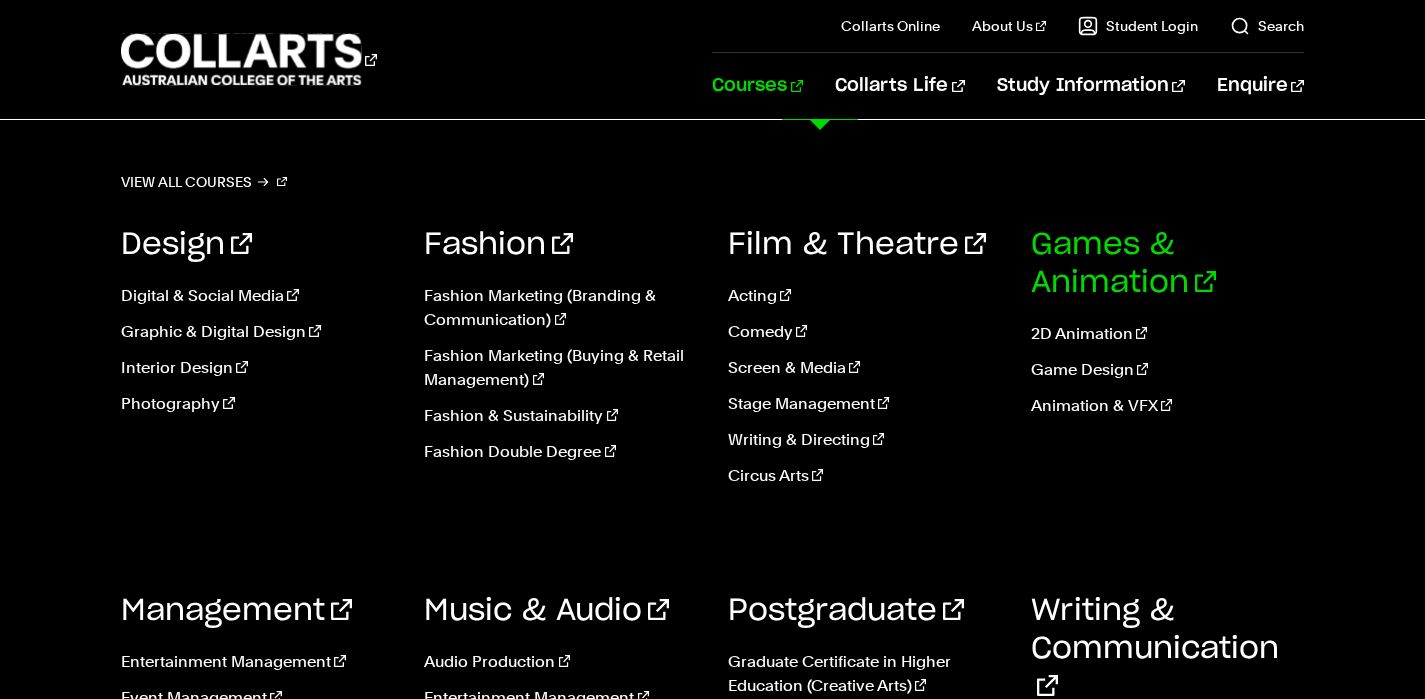 click on "Games & Animation" at bounding box center [1123, 264] 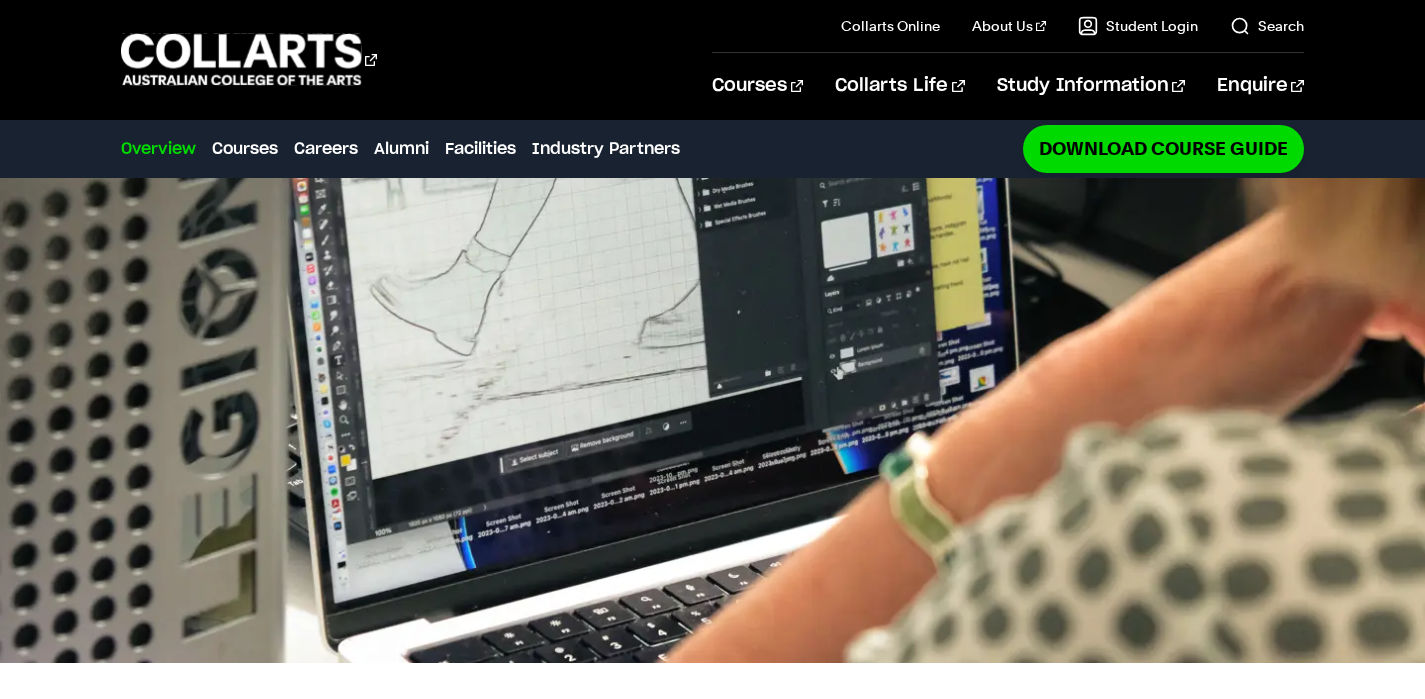 scroll, scrollTop: 414, scrollLeft: 0, axis: vertical 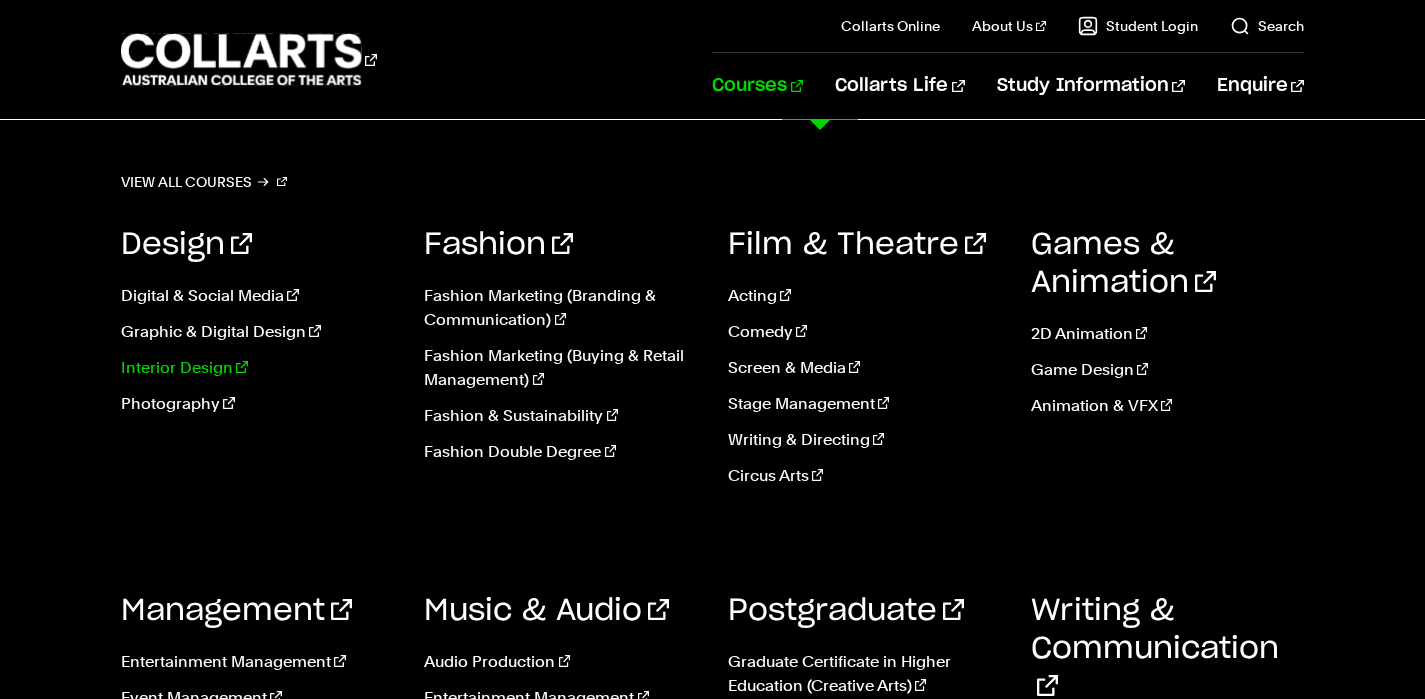 click on "Interior Design" at bounding box center (257, 368) 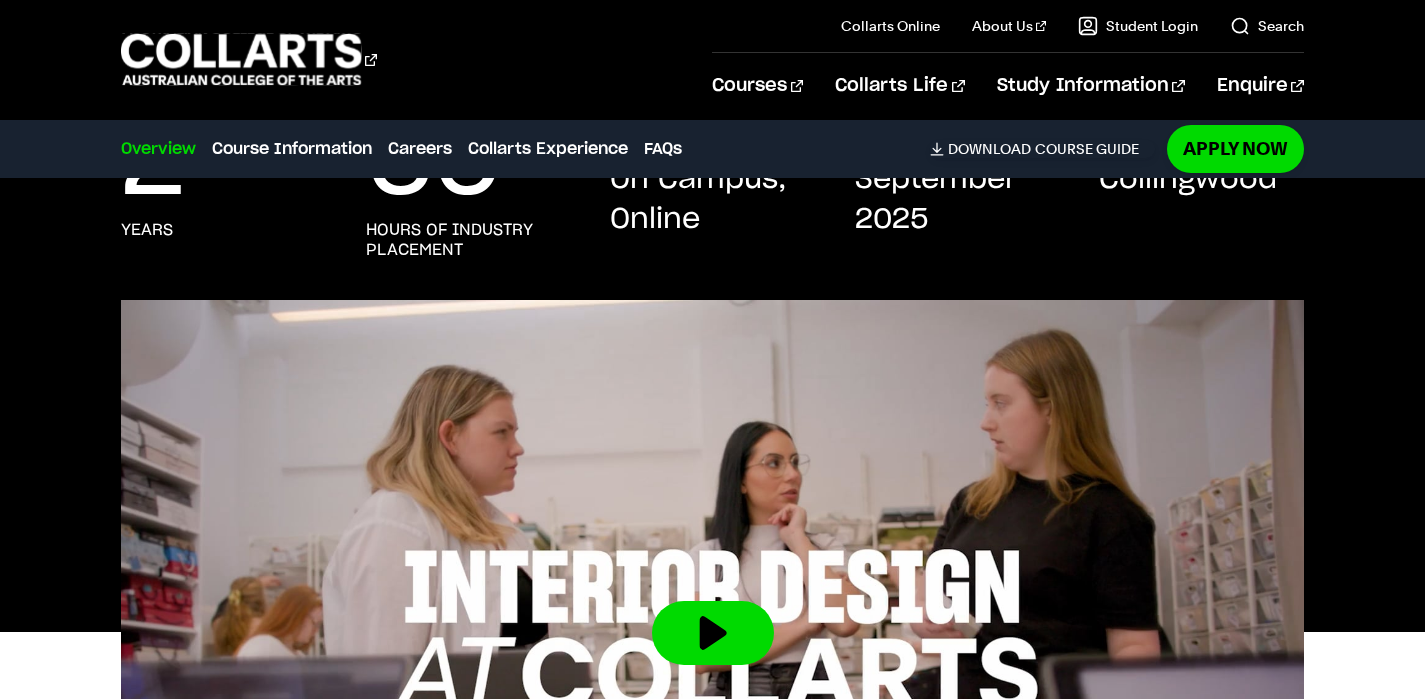 scroll, scrollTop: 513, scrollLeft: 0, axis: vertical 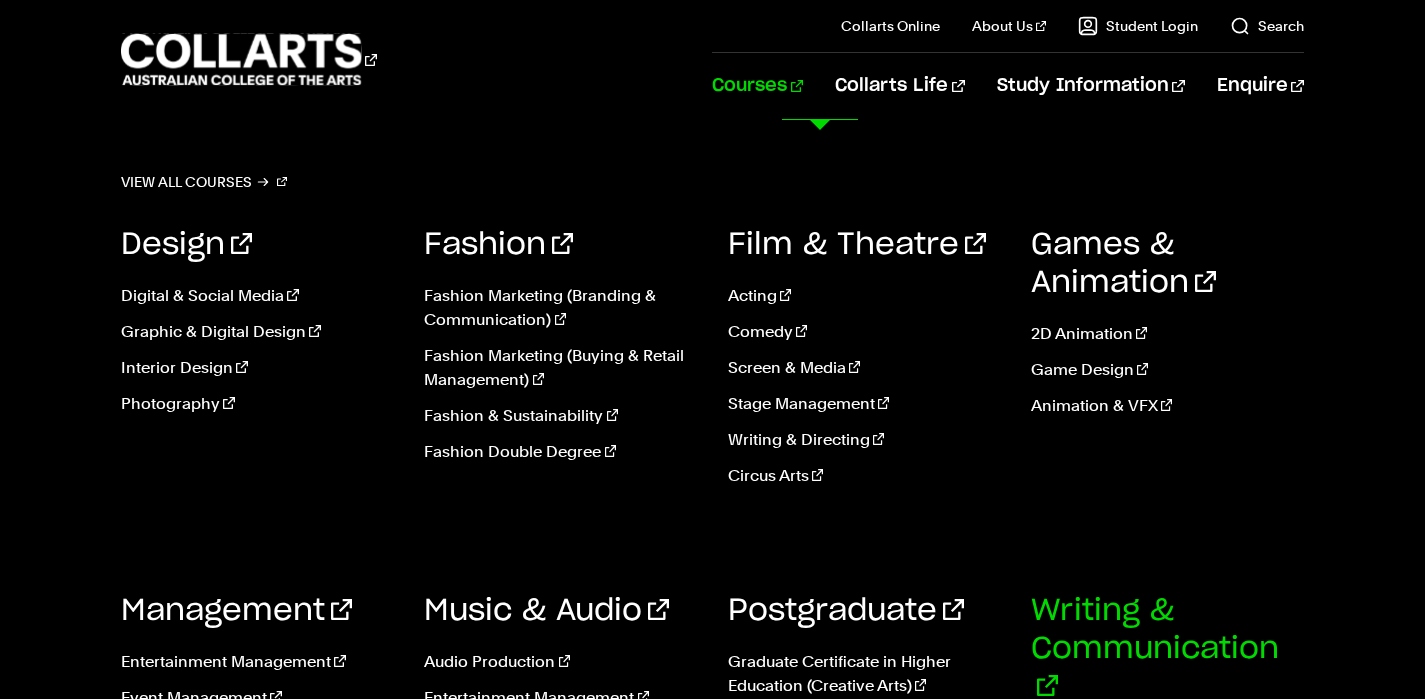 click on "Writing & Communication" at bounding box center (1155, 649) 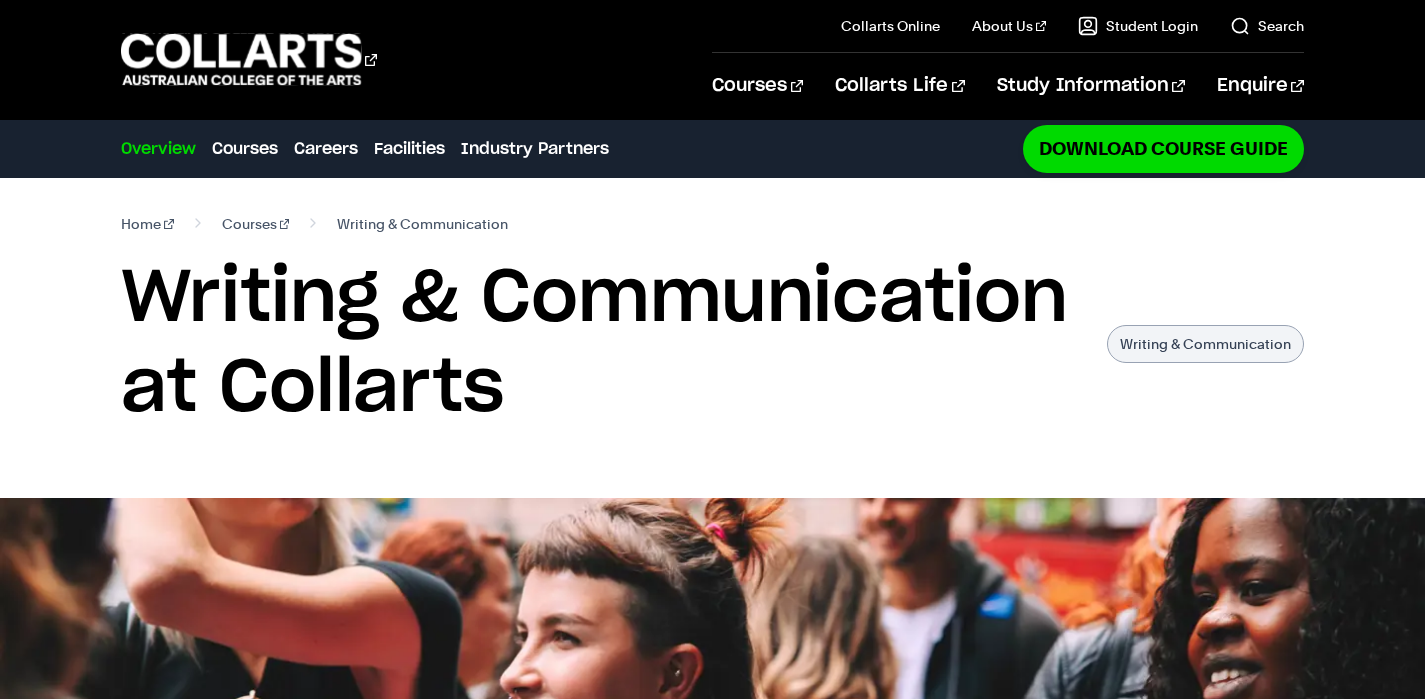 scroll, scrollTop: 0, scrollLeft: 0, axis: both 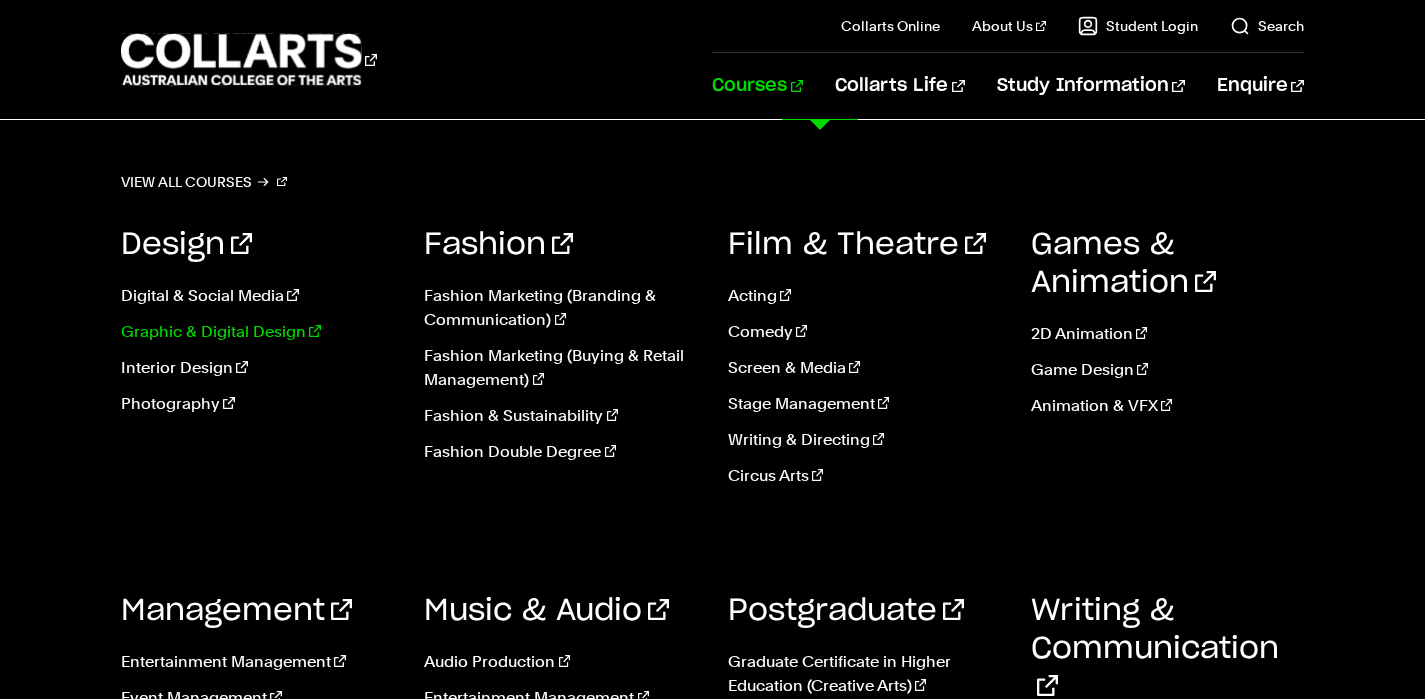 click on "Graphic & Digital Design" at bounding box center [257, 332] 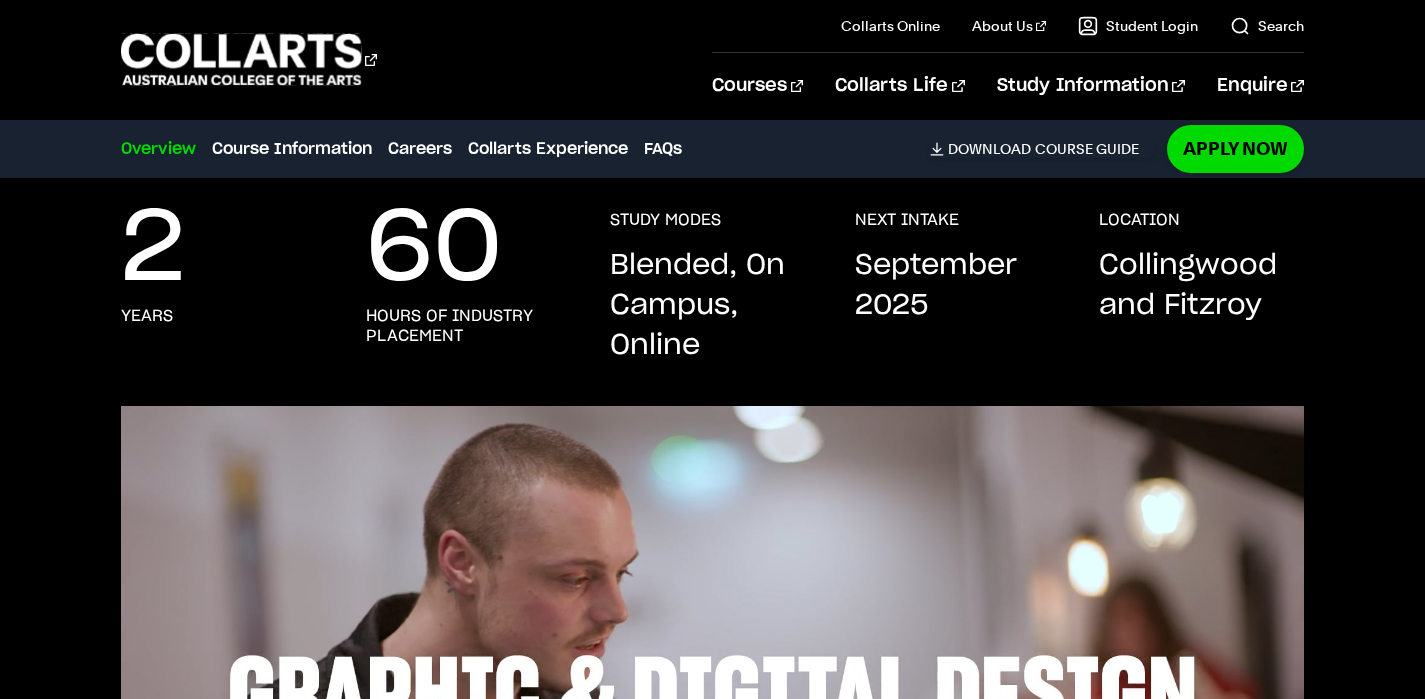 scroll, scrollTop: 394, scrollLeft: 0, axis: vertical 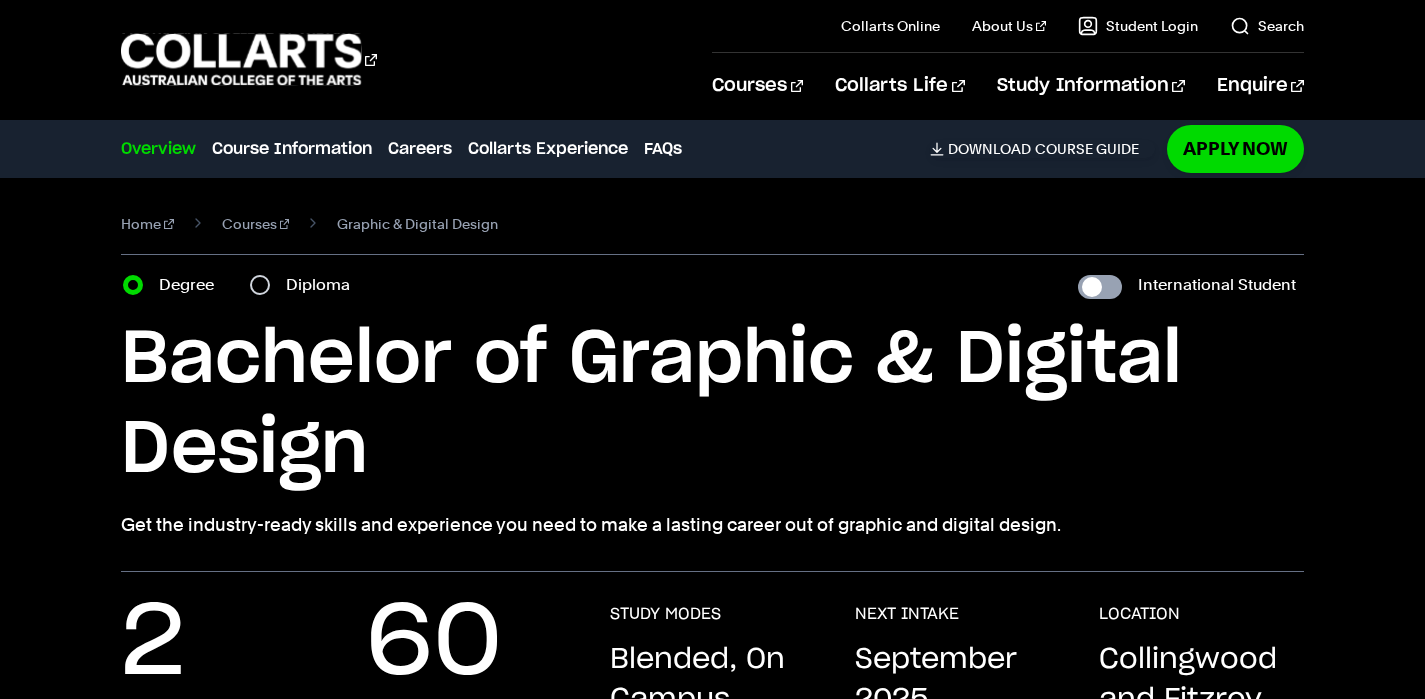 click on "International Student" at bounding box center (1100, 287) 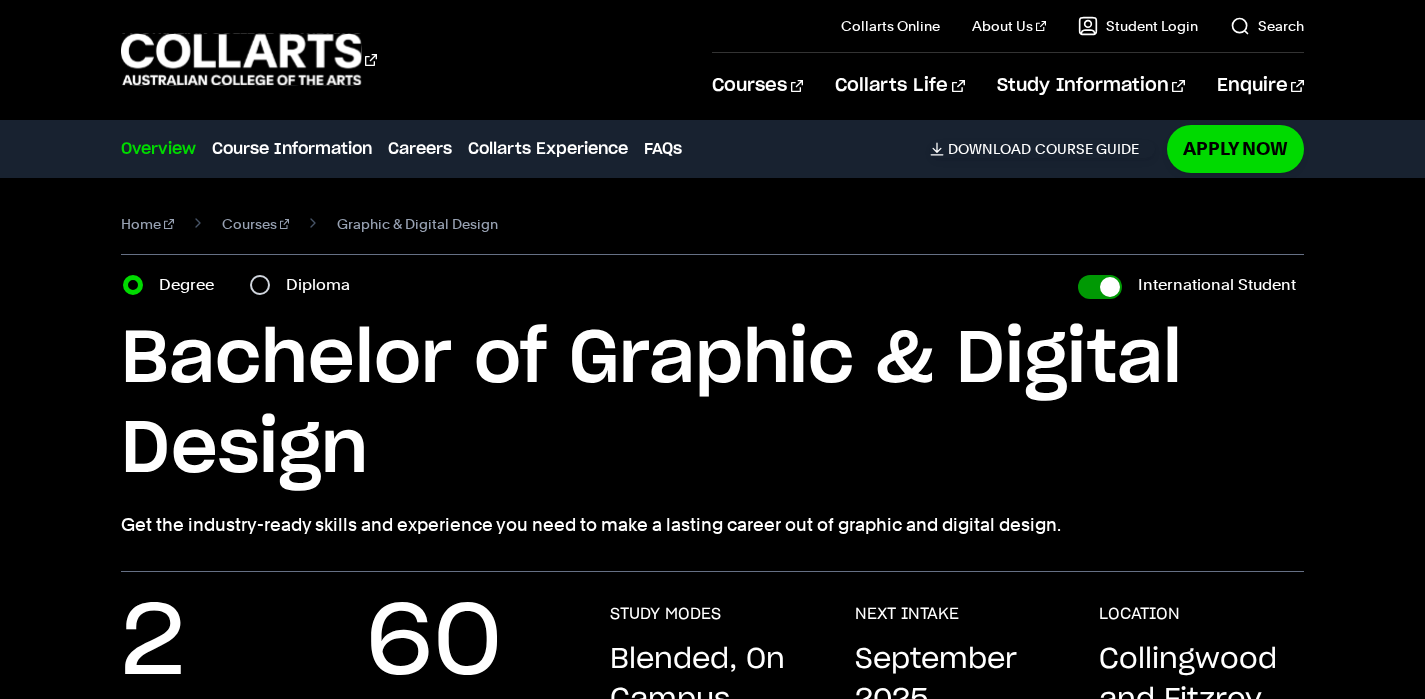 checkbox on "true" 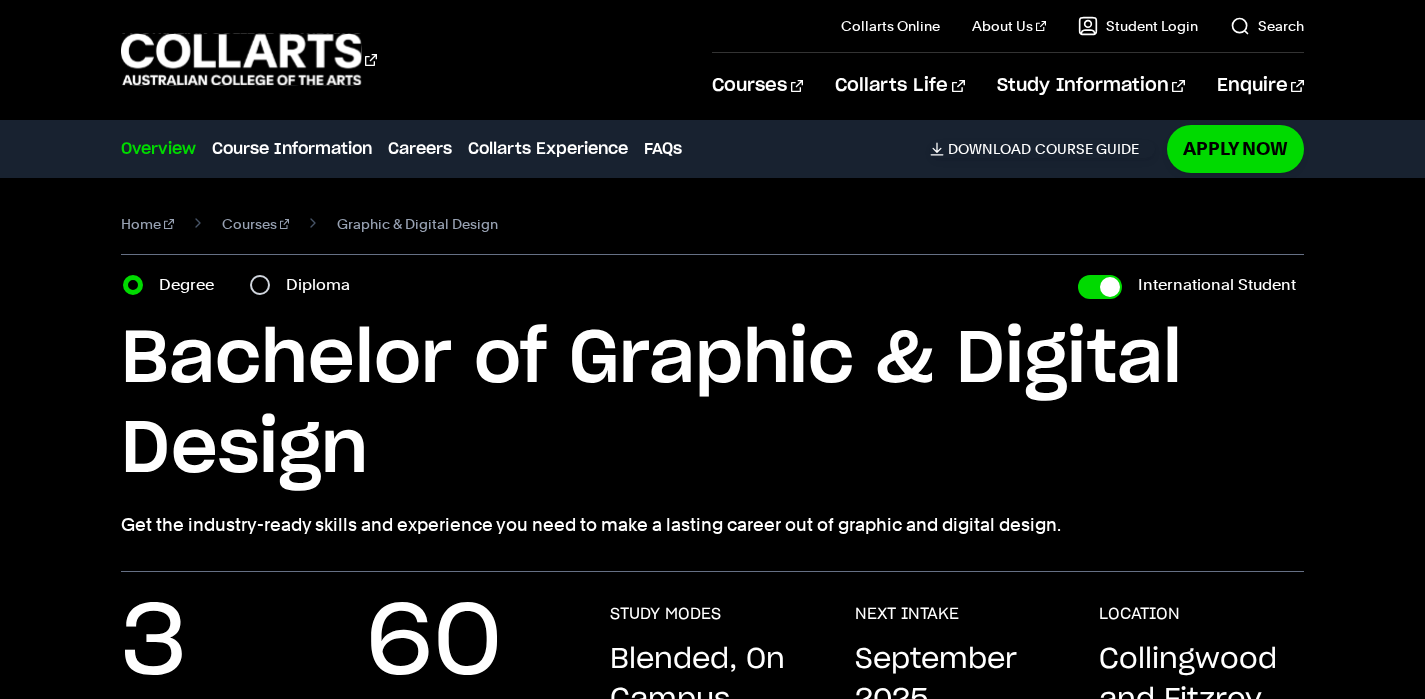 scroll, scrollTop: 3, scrollLeft: 0, axis: vertical 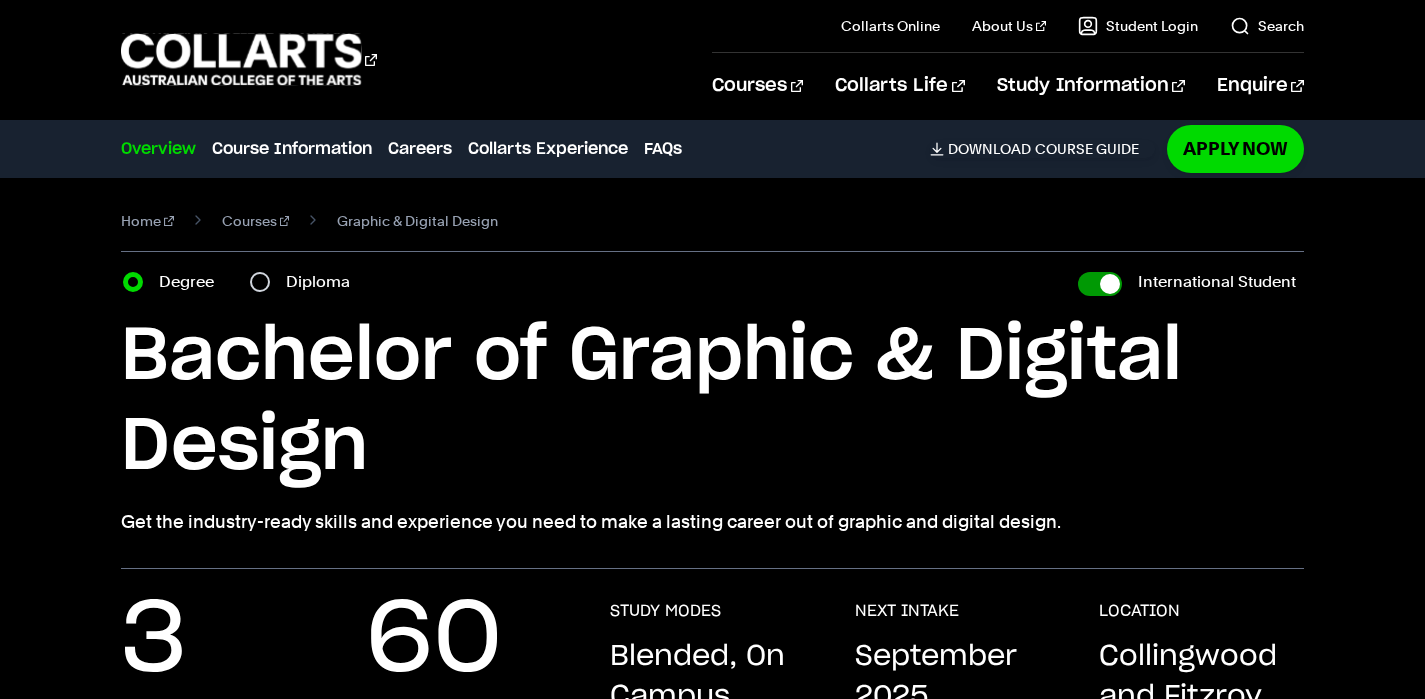 click on "International Student" at bounding box center [1100, 284] 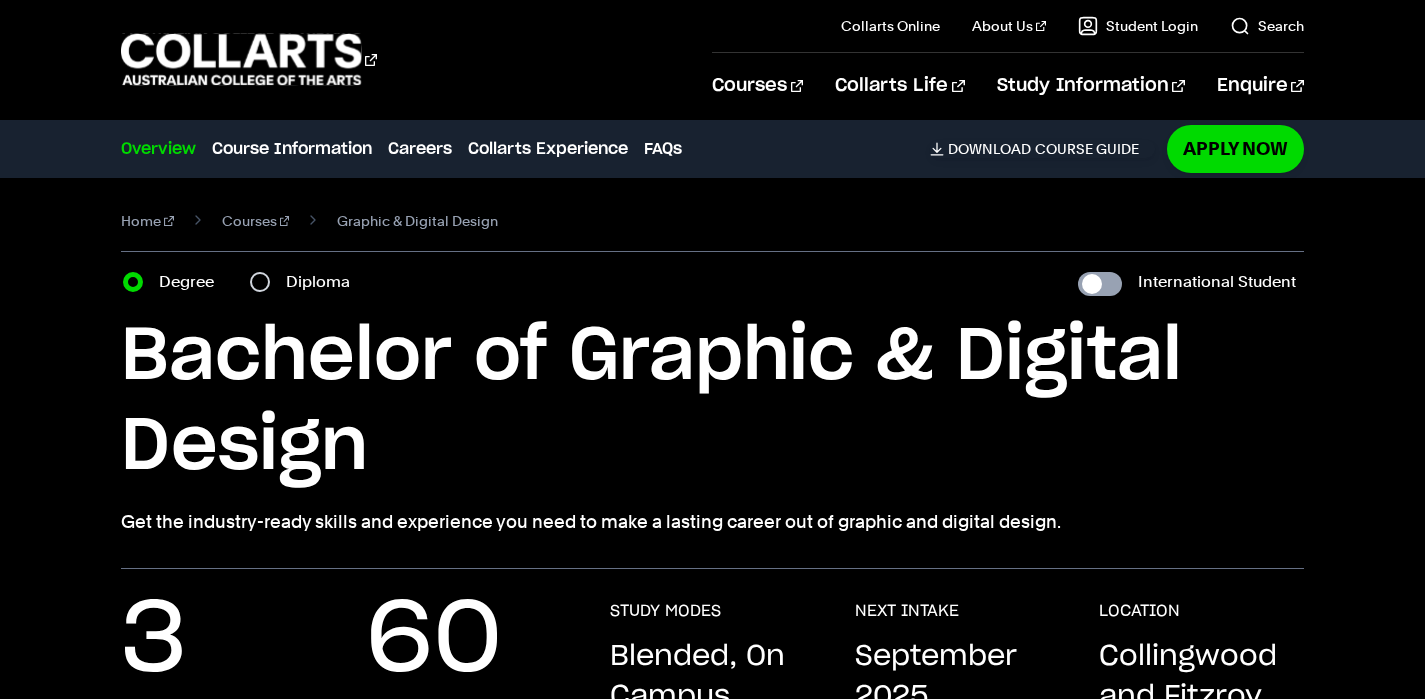 checkbox on "false" 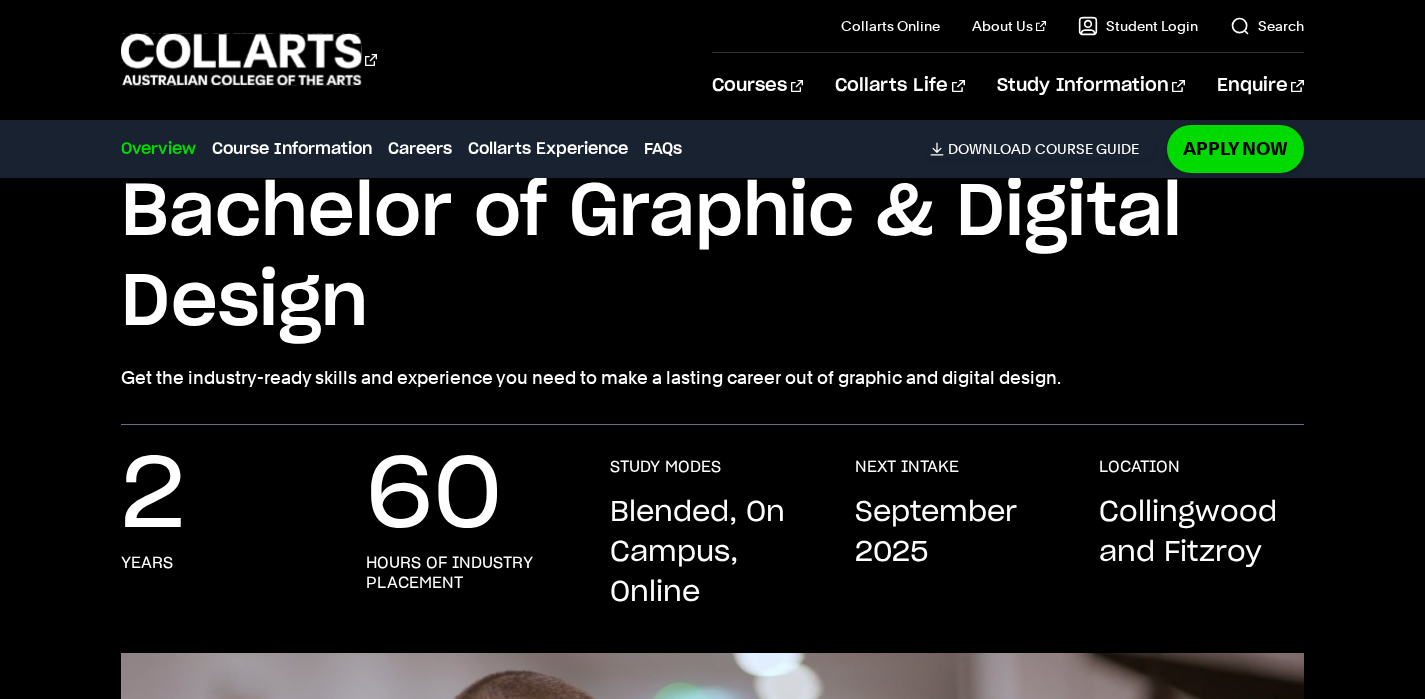 scroll, scrollTop: 14, scrollLeft: 0, axis: vertical 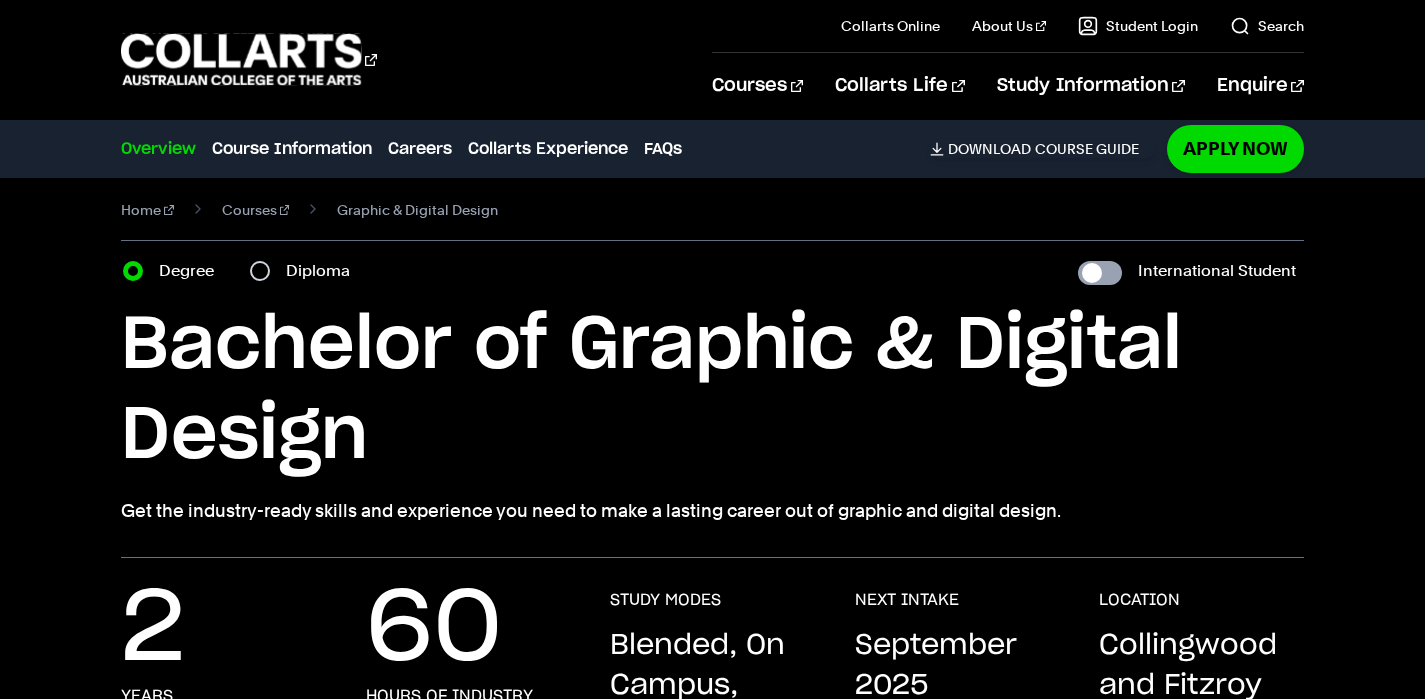 click on "International Student" at bounding box center (1100, 273) 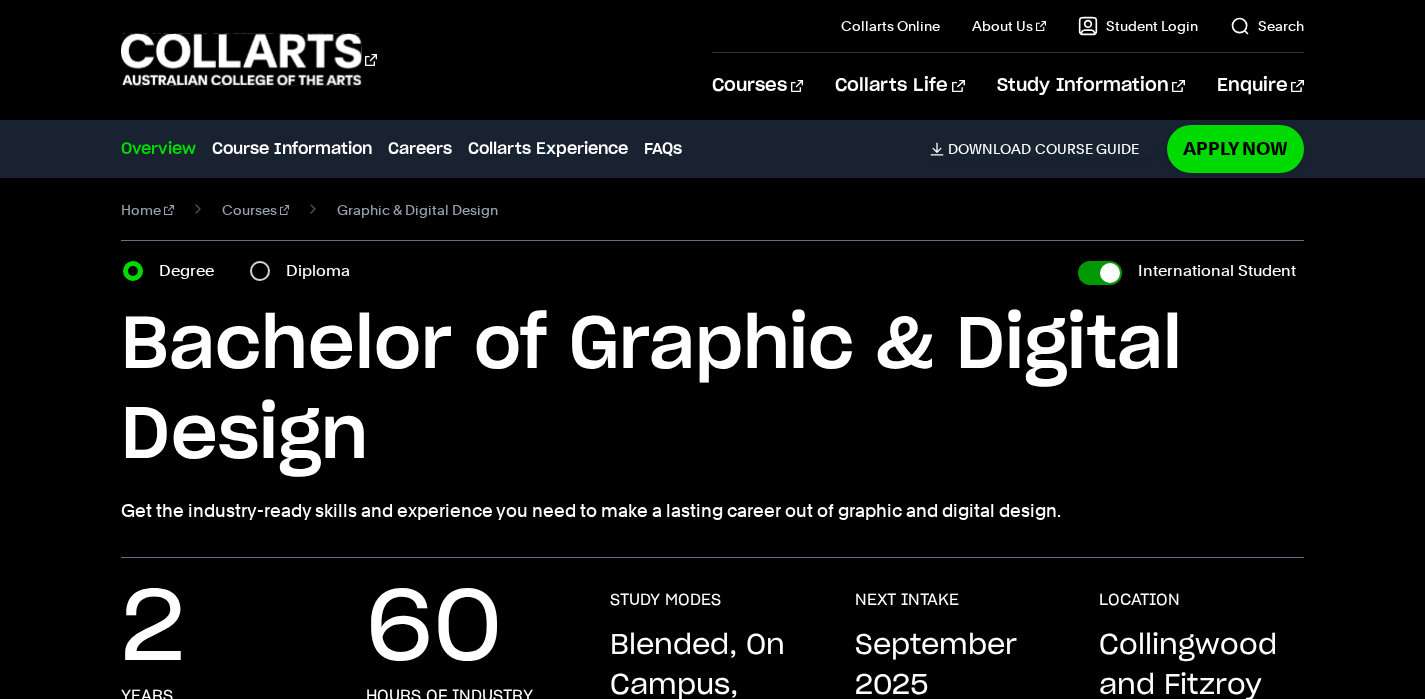 checkbox on "true" 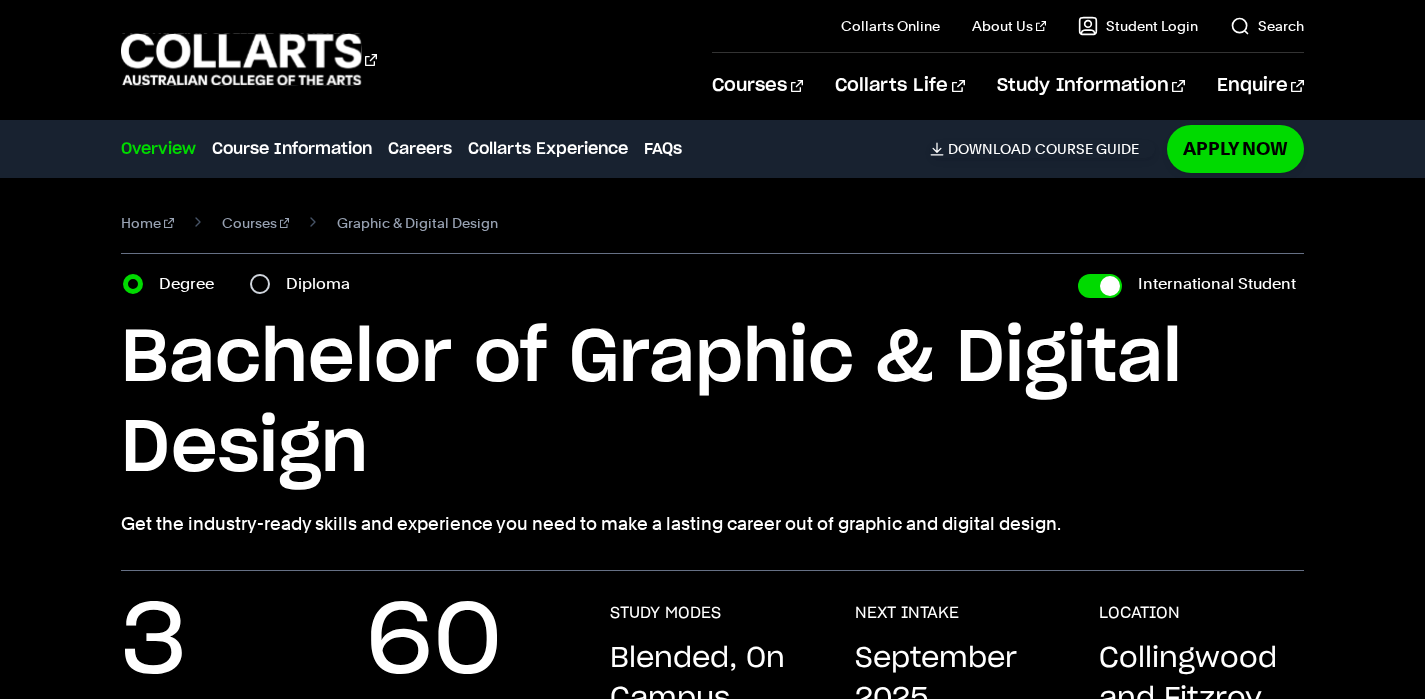 scroll, scrollTop: 1, scrollLeft: 0, axis: vertical 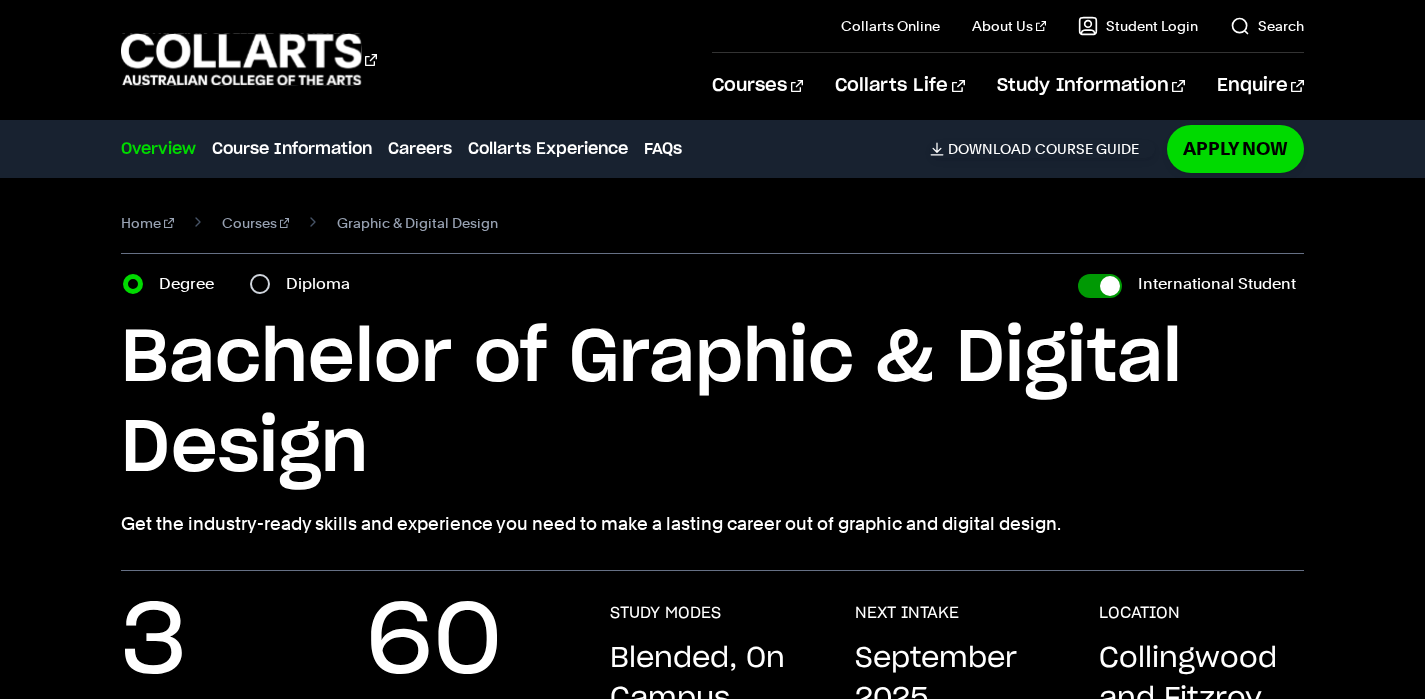click on "International Student" at bounding box center [1100, 286] 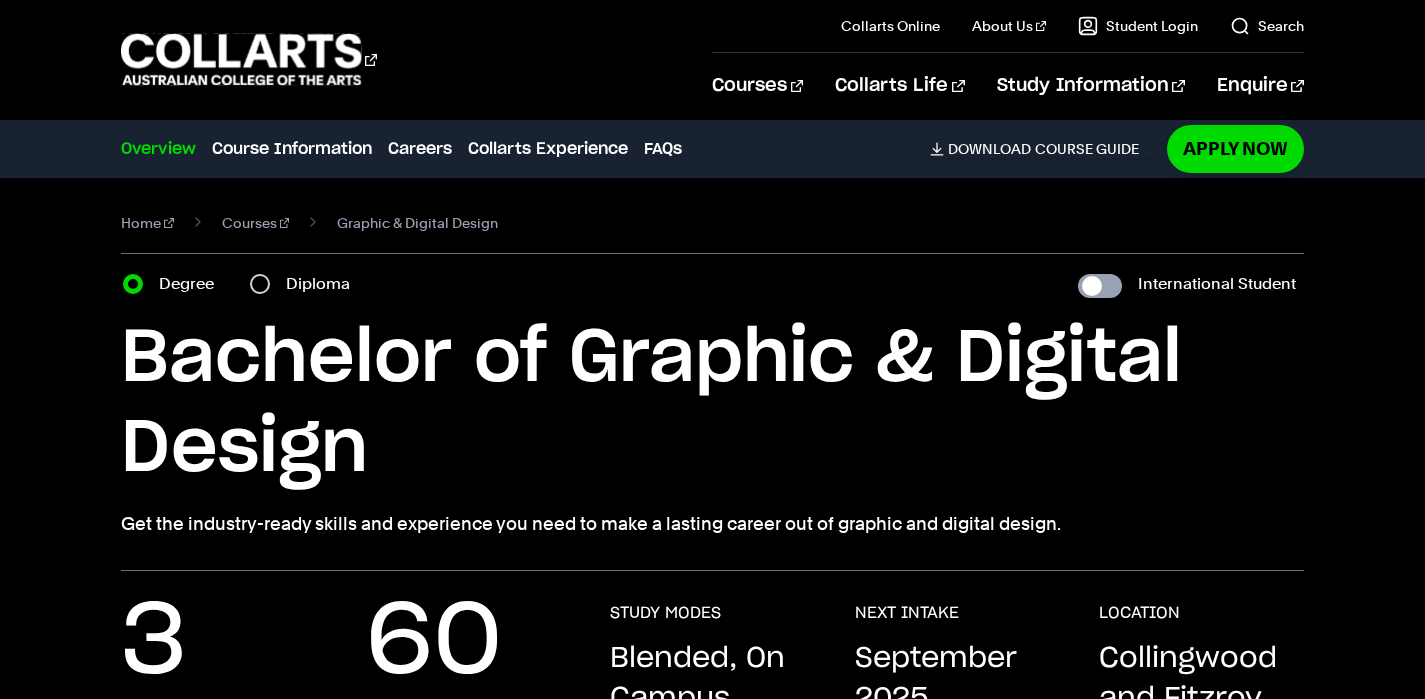 checkbox on "false" 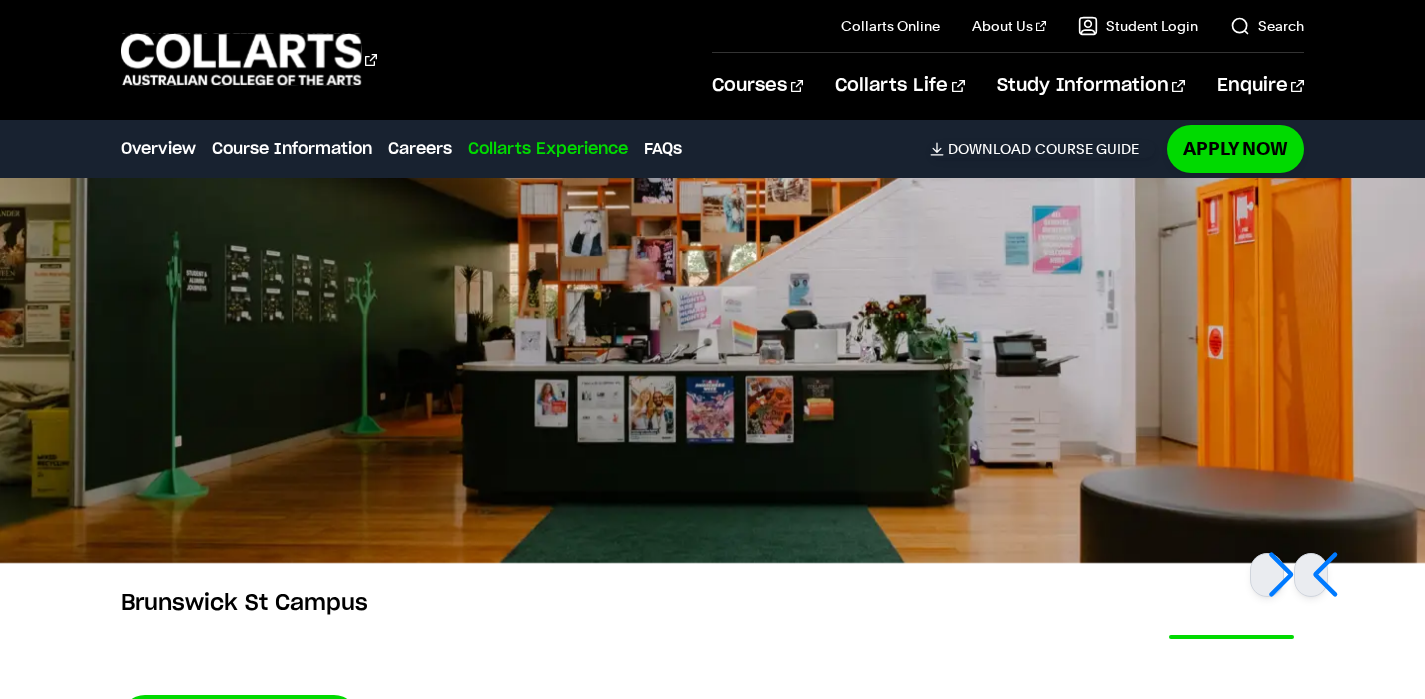 scroll, scrollTop: 4249, scrollLeft: 0, axis: vertical 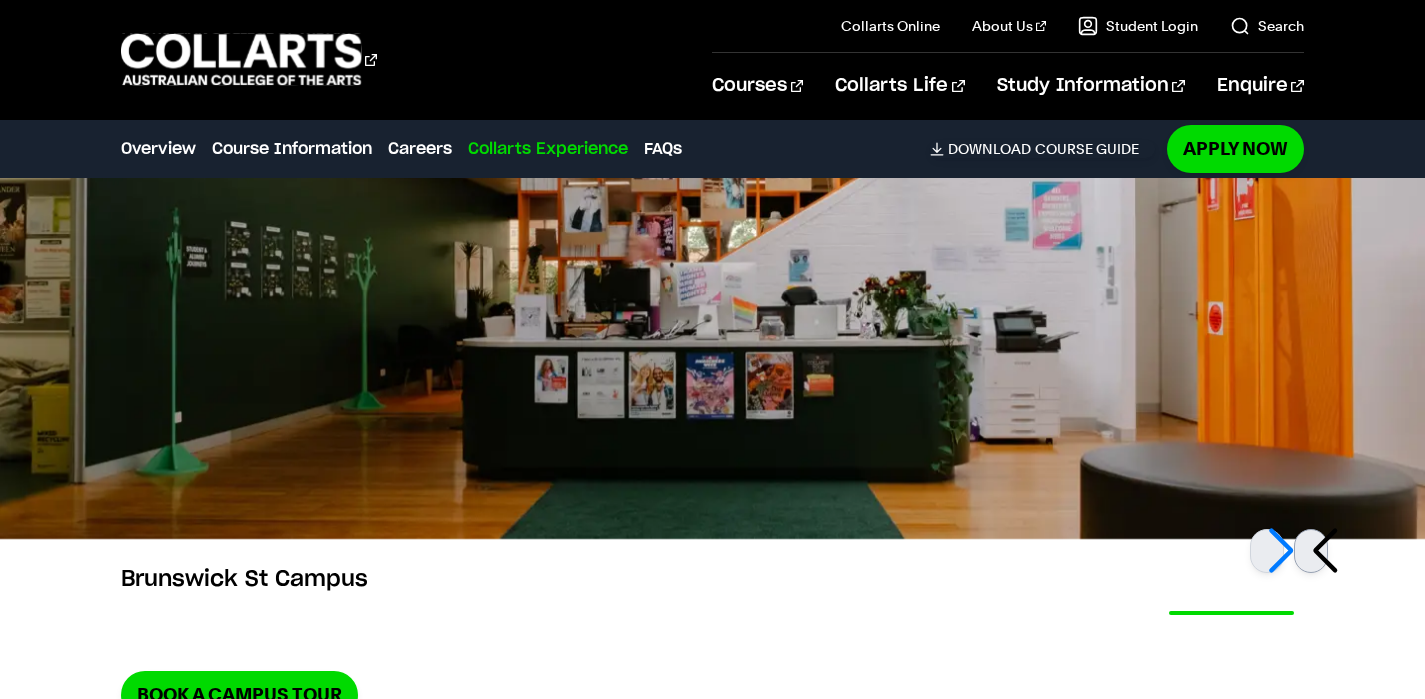 click at bounding box center (1311, 551) 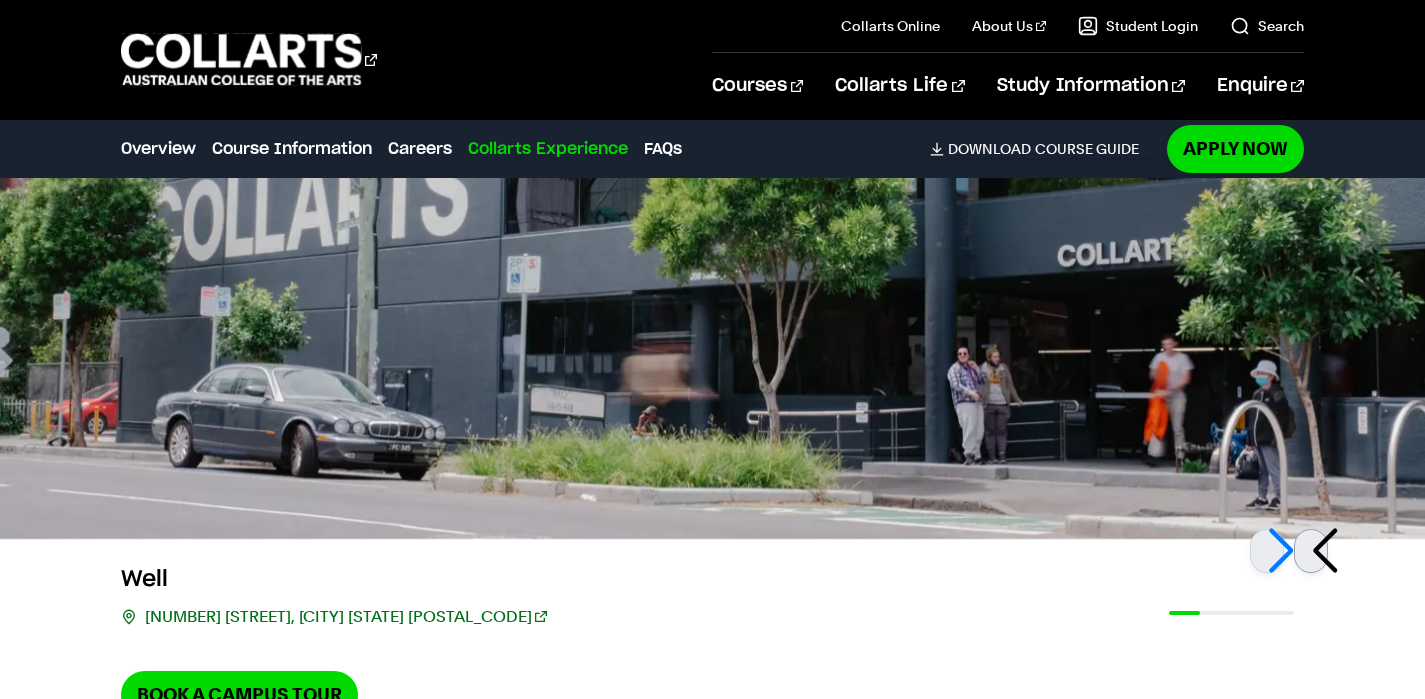 click at bounding box center (1311, 551) 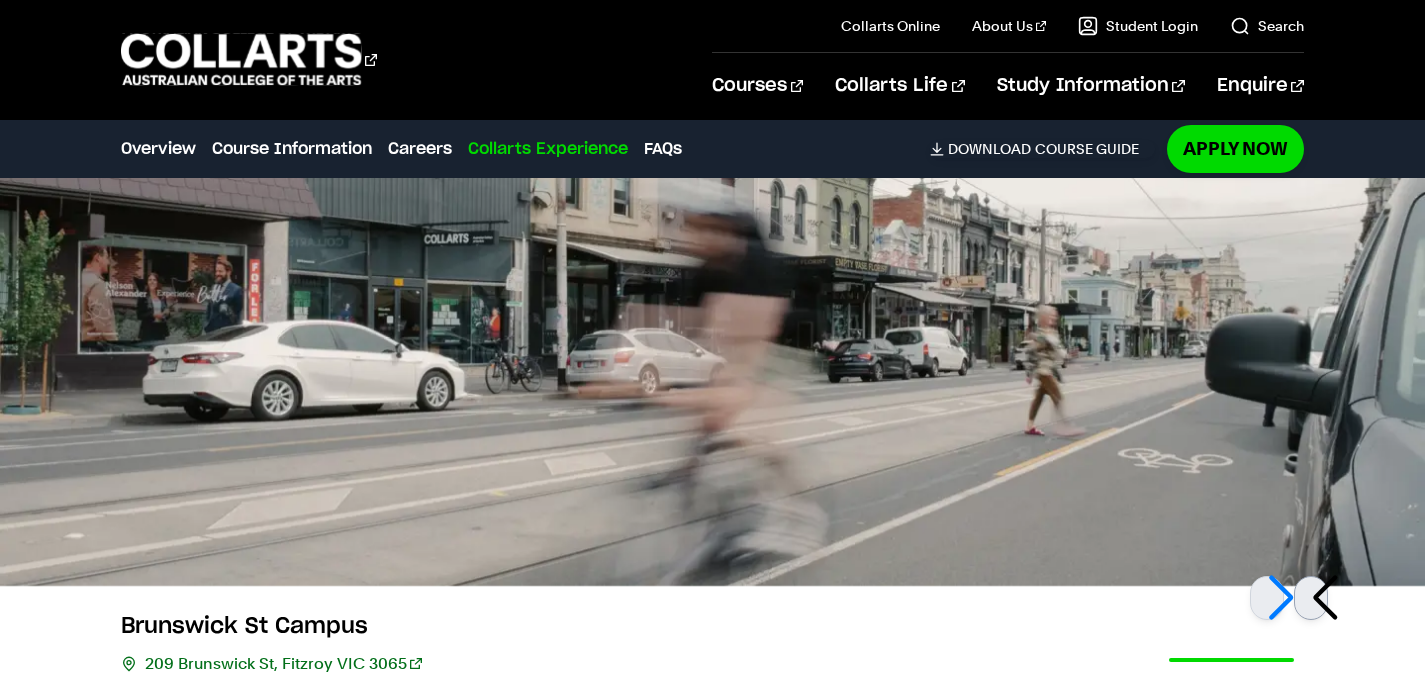 scroll, scrollTop: 4203, scrollLeft: 0, axis: vertical 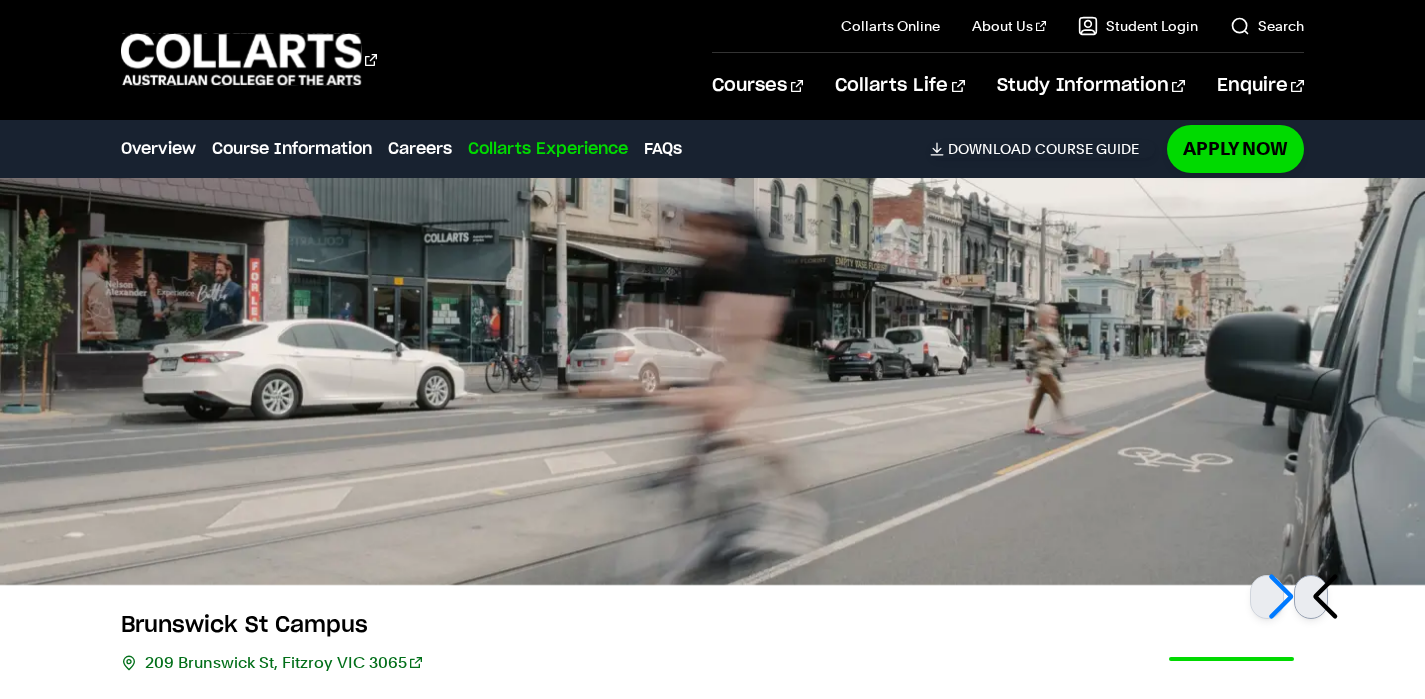 click at bounding box center (1311, 597) 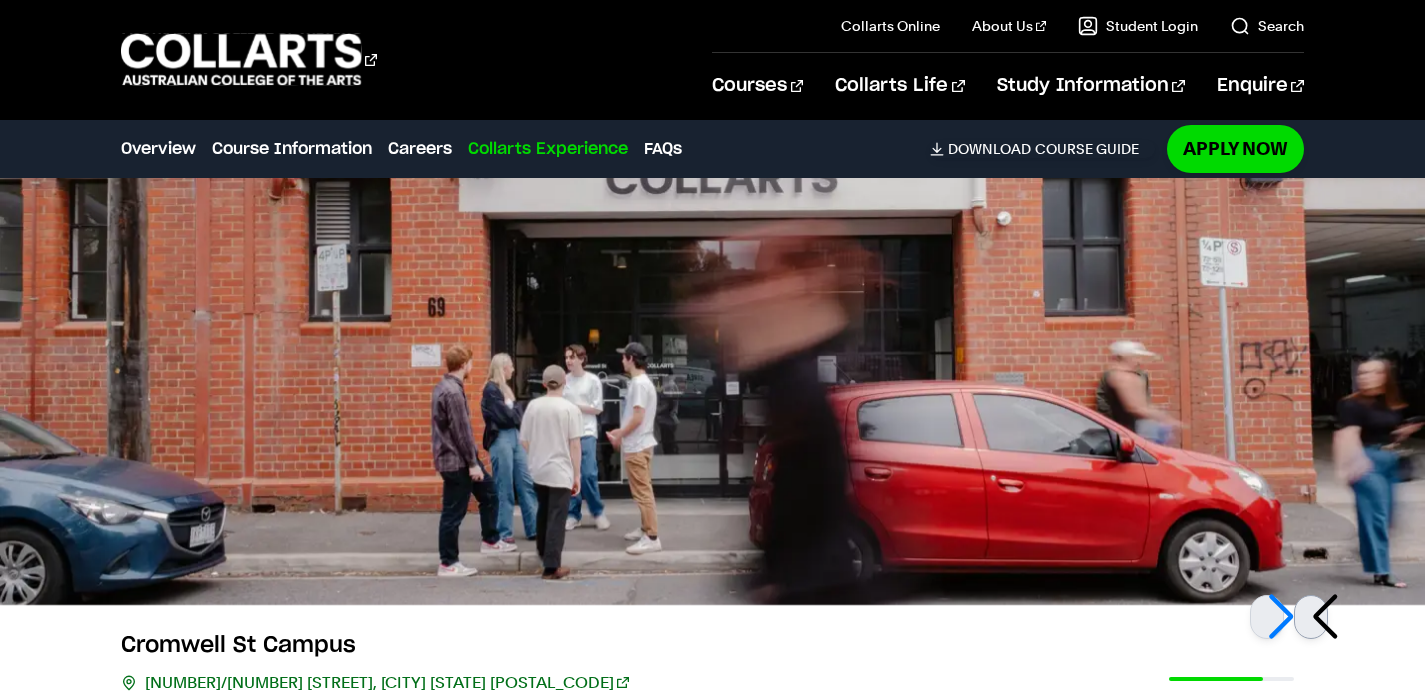 scroll, scrollTop: 4187, scrollLeft: 0, axis: vertical 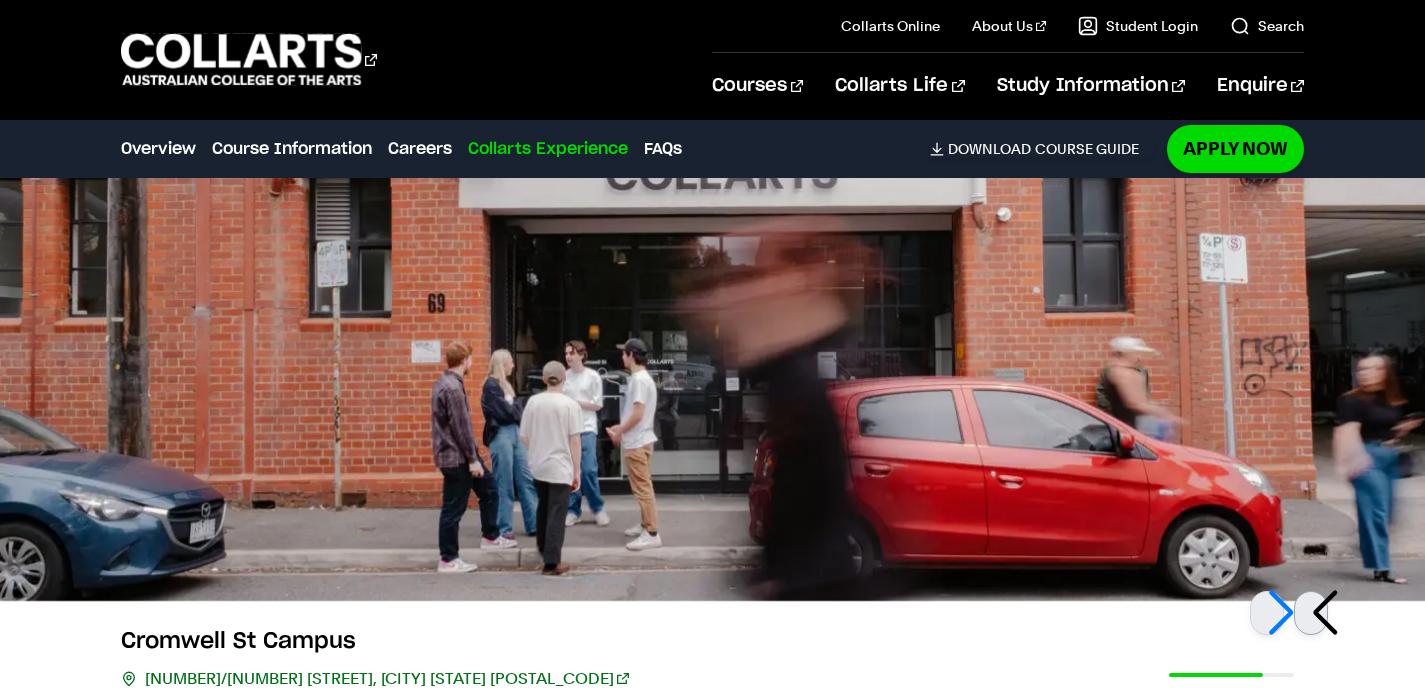 click at bounding box center [1311, 613] 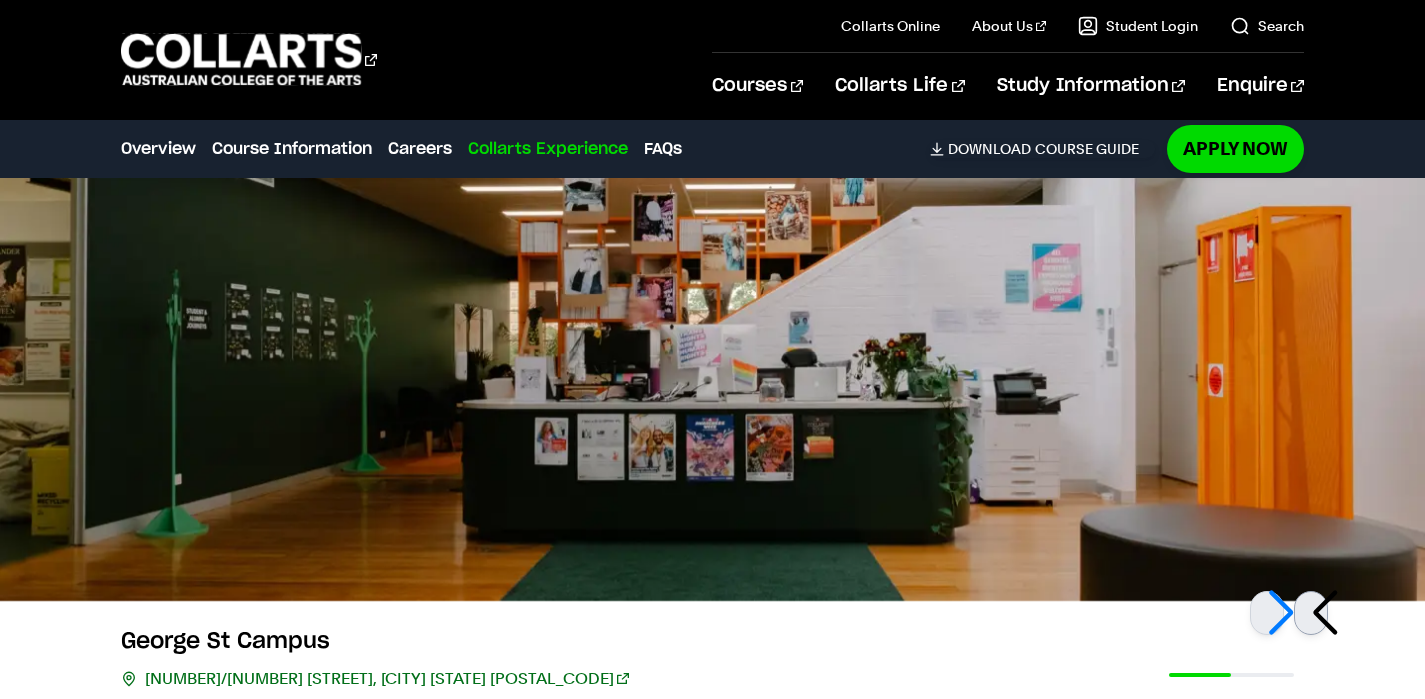click at bounding box center (1311, 613) 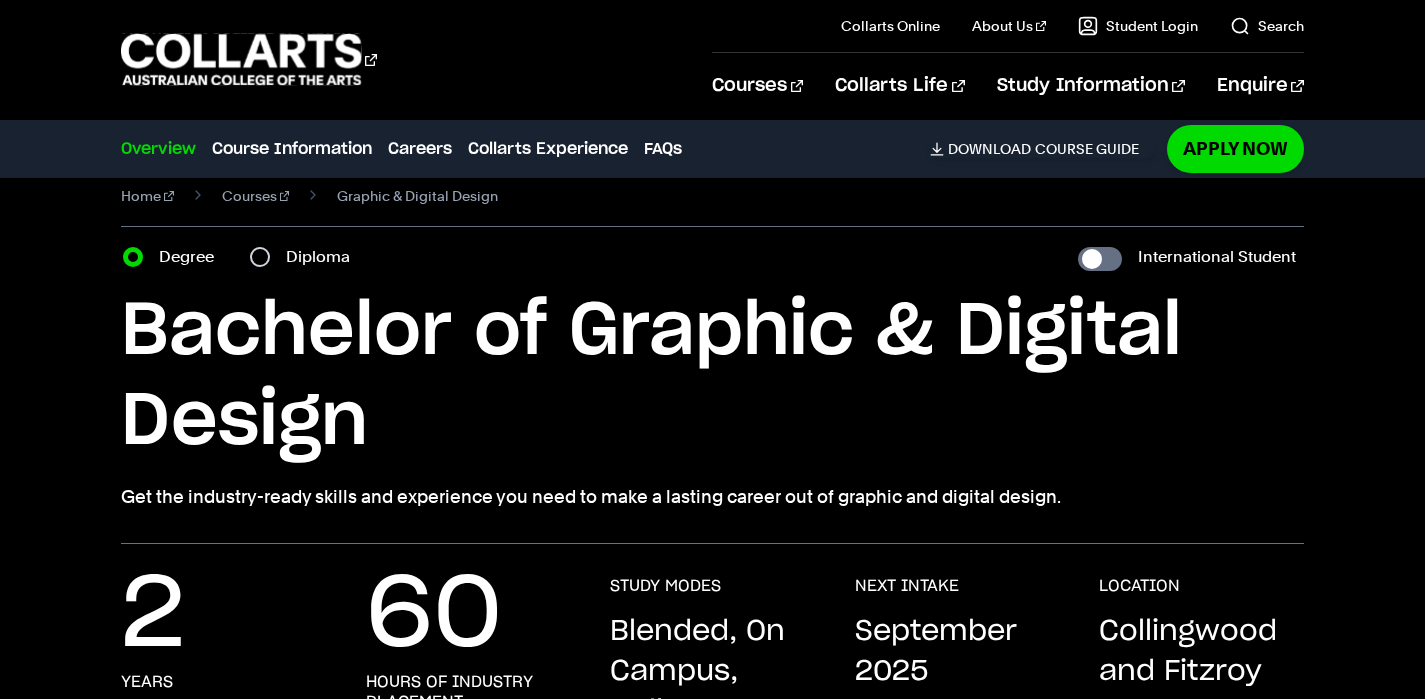 scroll, scrollTop: 0, scrollLeft: 0, axis: both 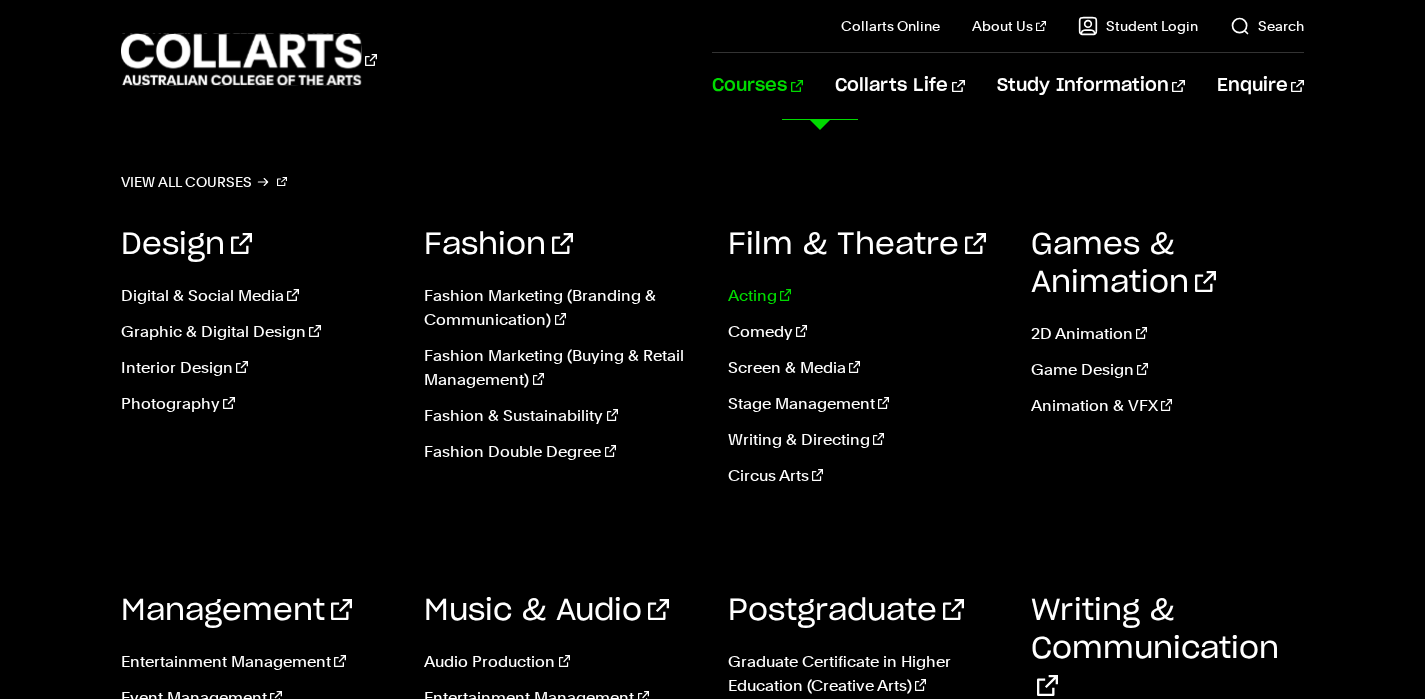 click on "Acting" at bounding box center (864, 296) 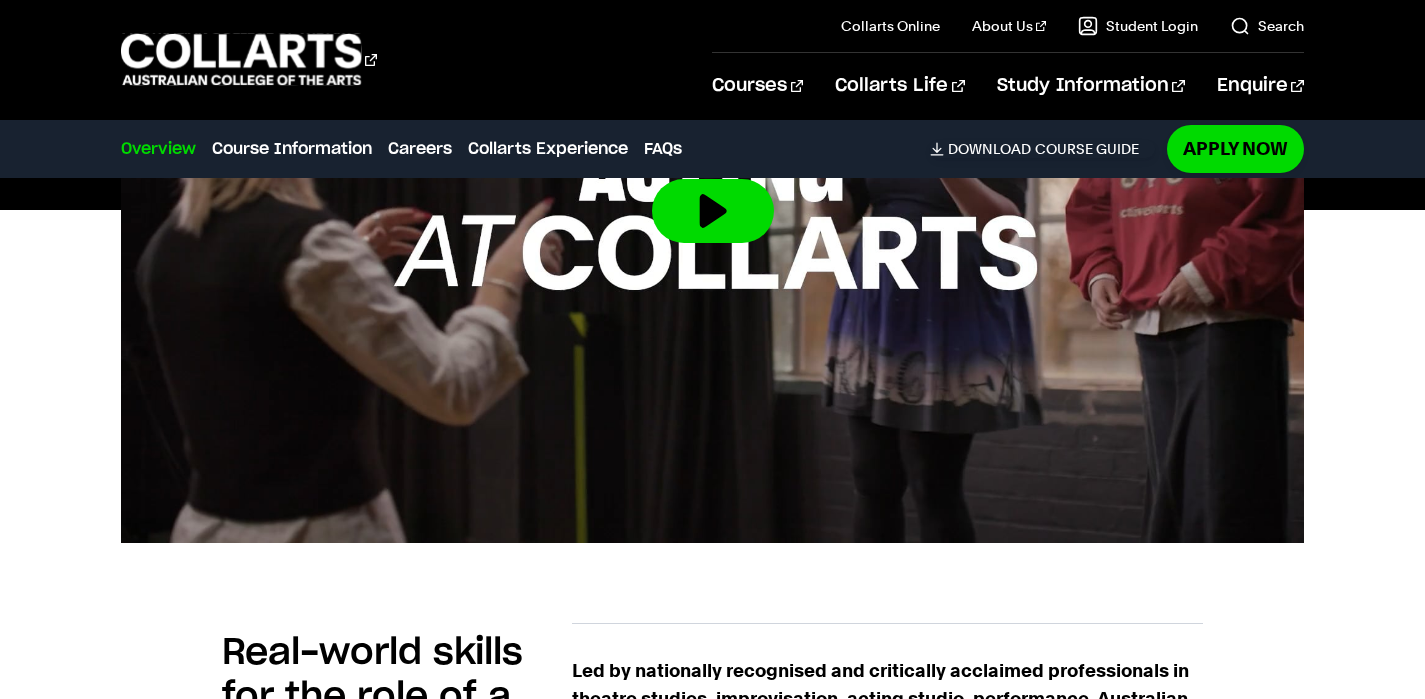 scroll, scrollTop: 902, scrollLeft: 0, axis: vertical 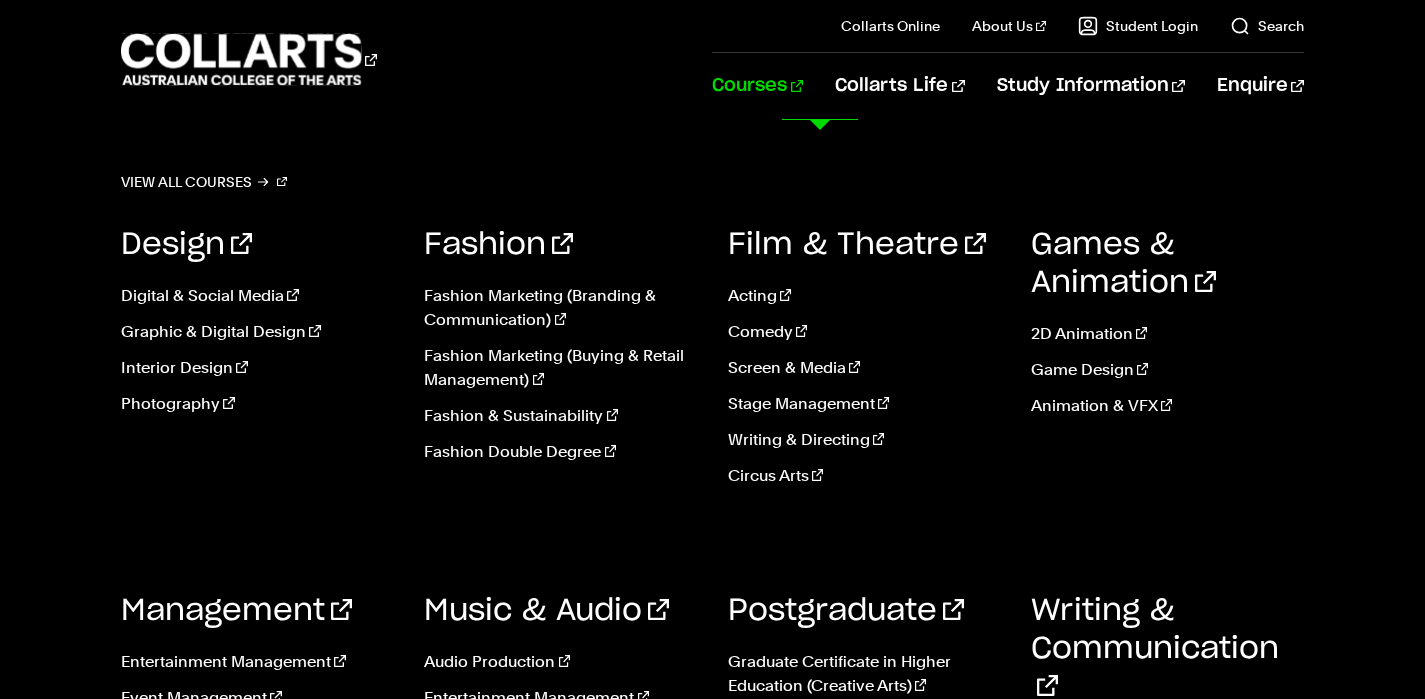 click on "Courses" at bounding box center [757, 86] 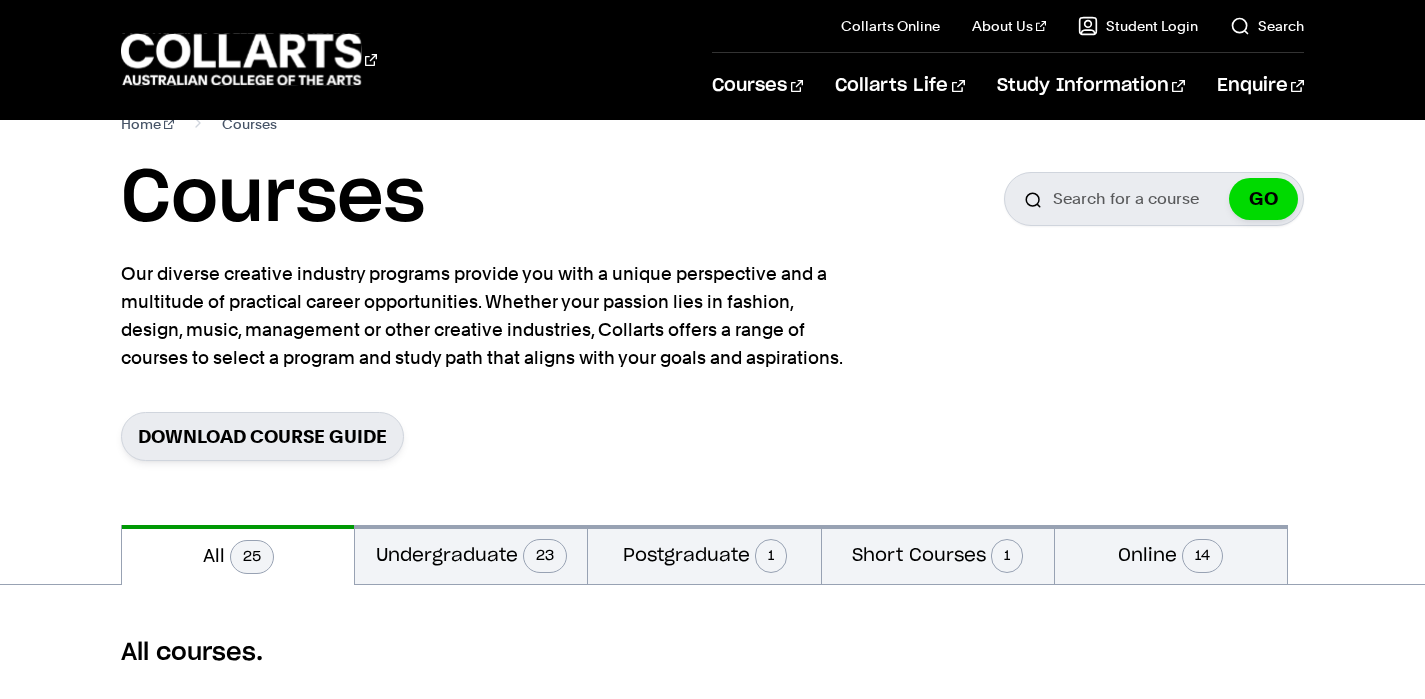 scroll, scrollTop: 0, scrollLeft: 0, axis: both 